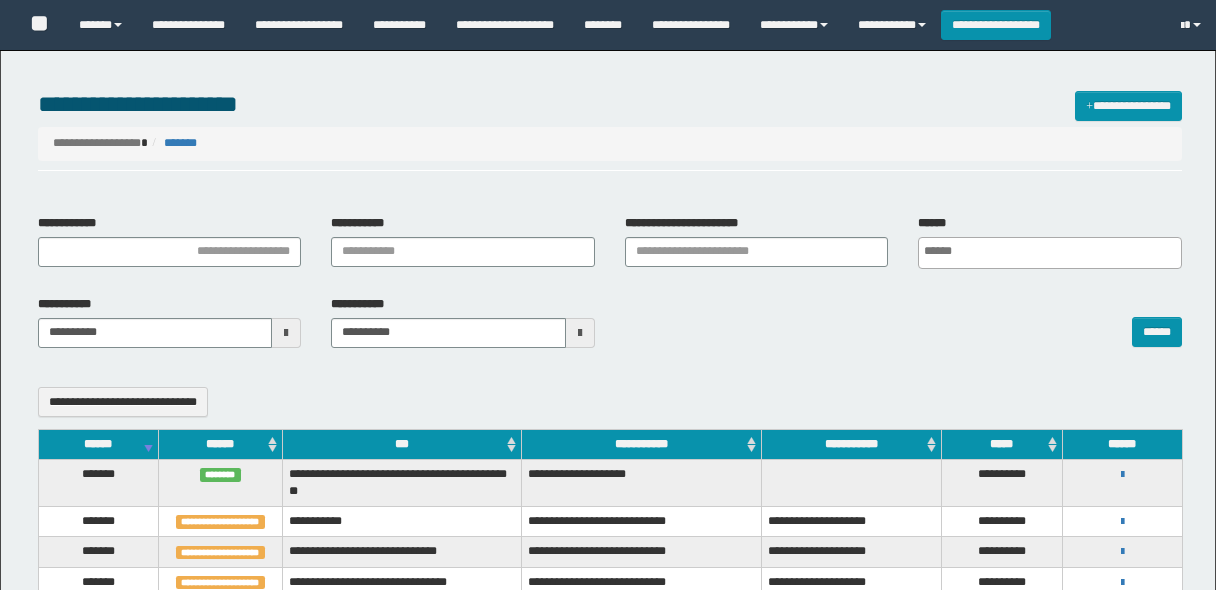 select 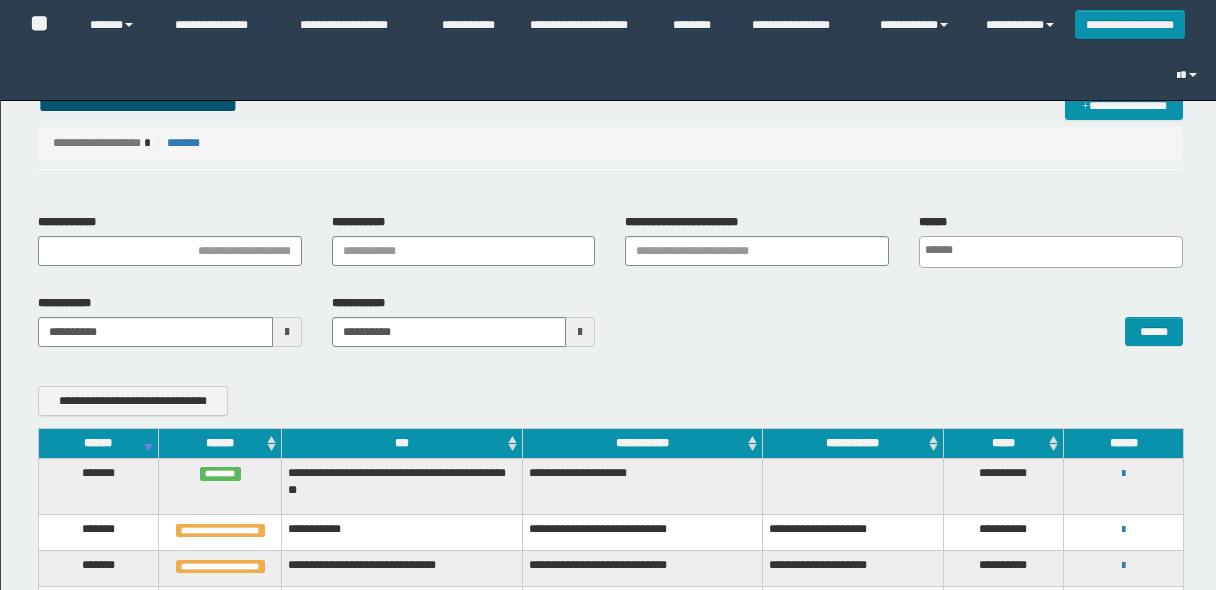 scroll, scrollTop: 320, scrollLeft: 0, axis: vertical 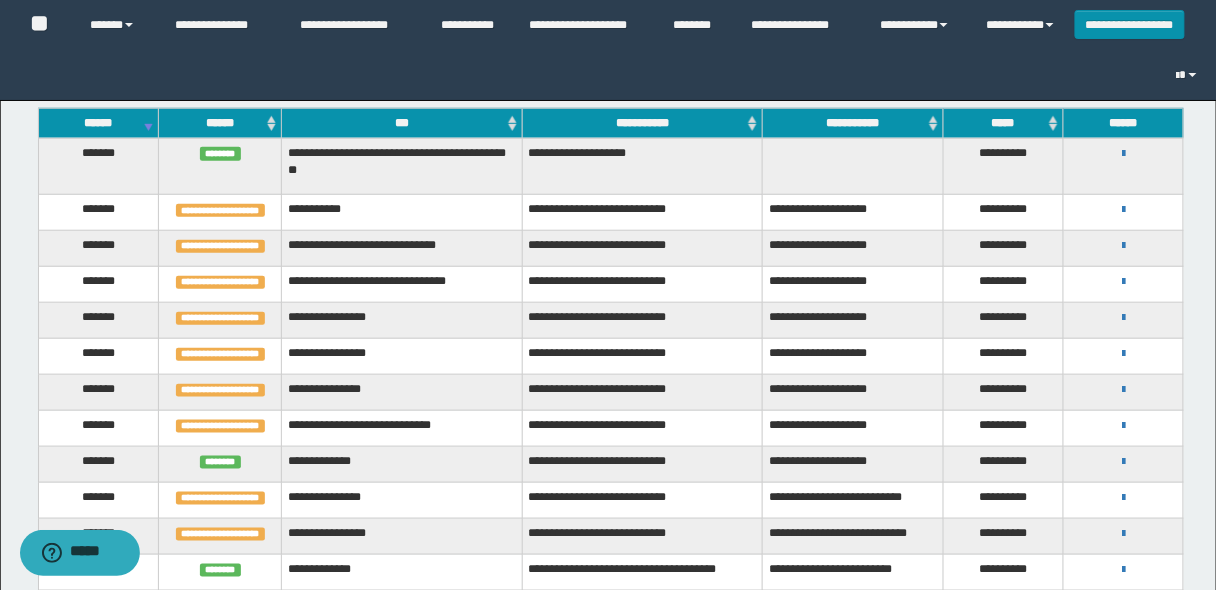 click on "******" at bounding box center (98, 123) 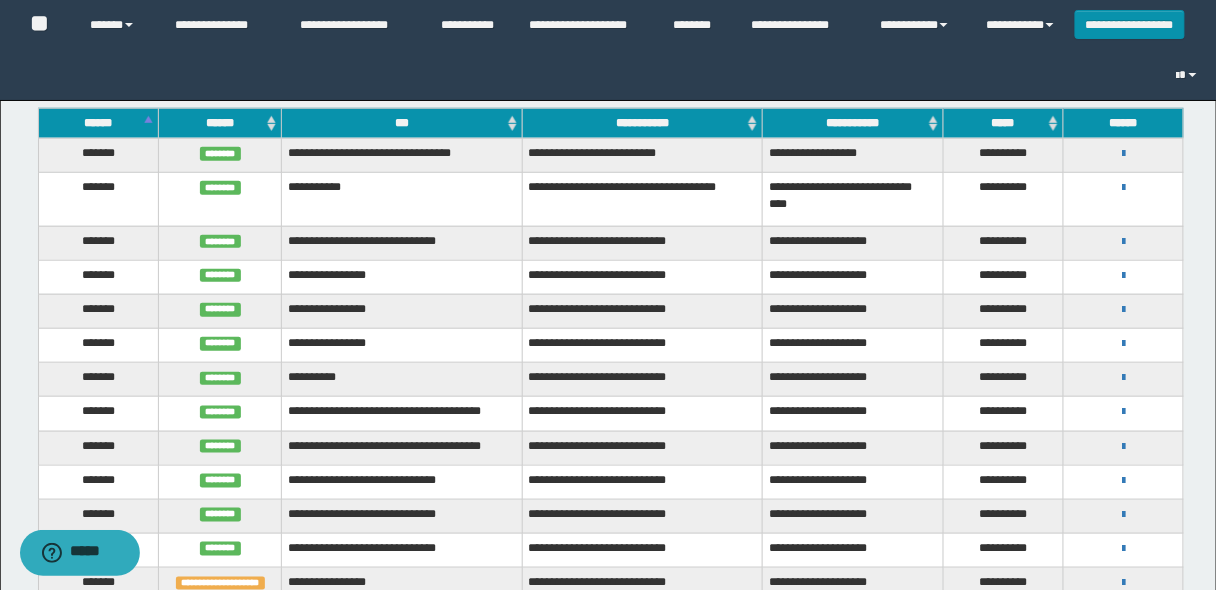 click on "******" at bounding box center [98, 123] 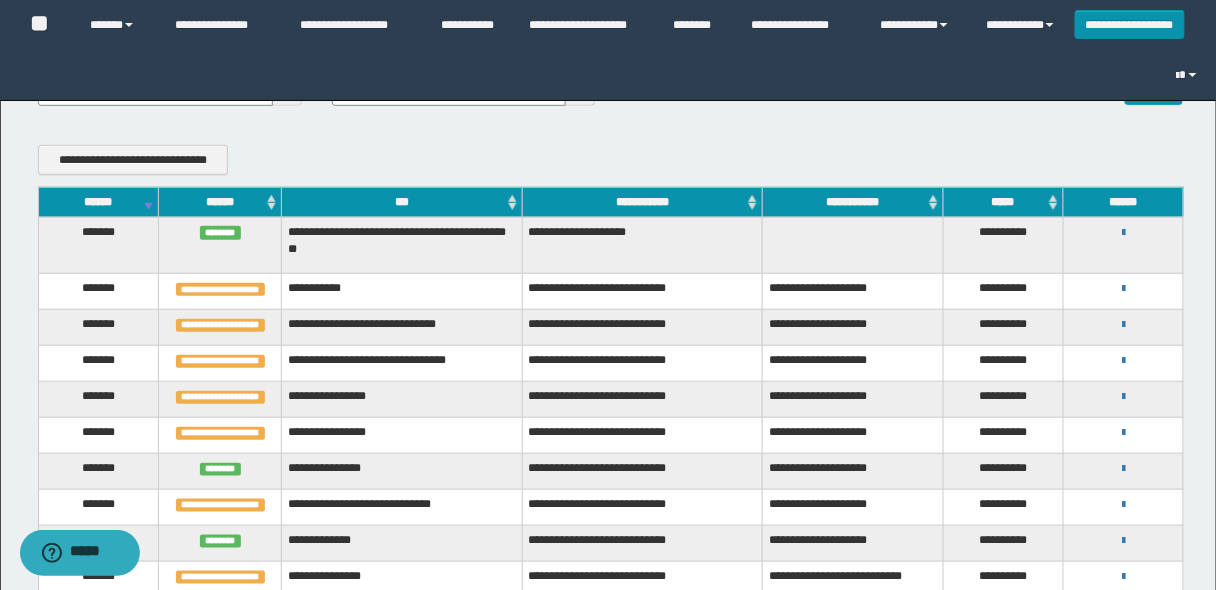 scroll, scrollTop: 240, scrollLeft: 0, axis: vertical 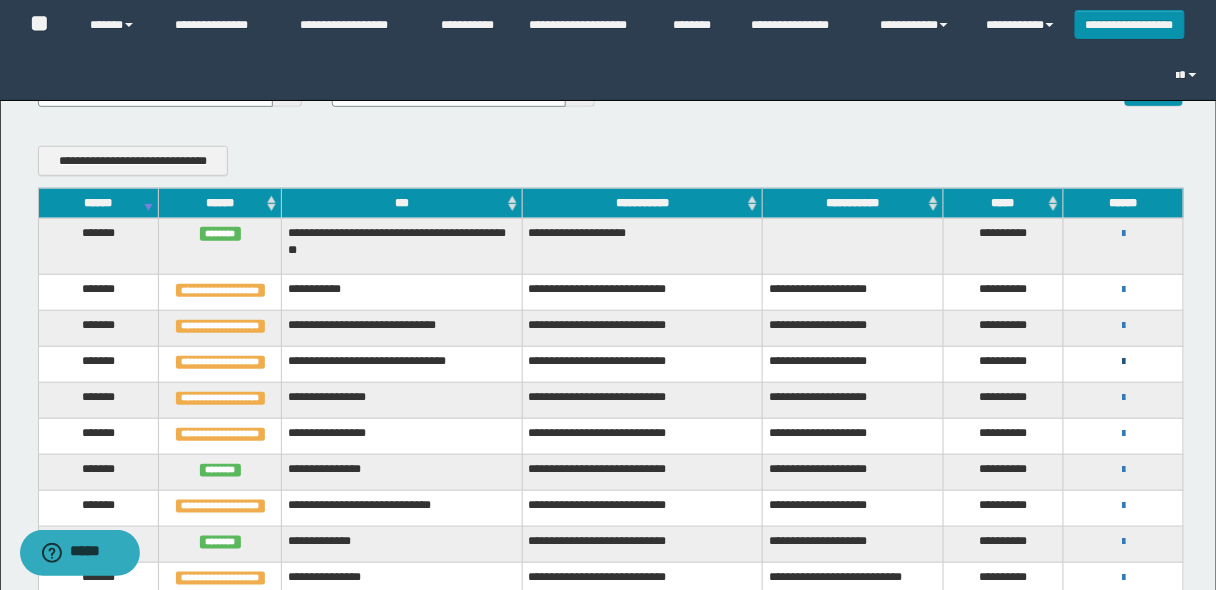 click at bounding box center [1123, 362] 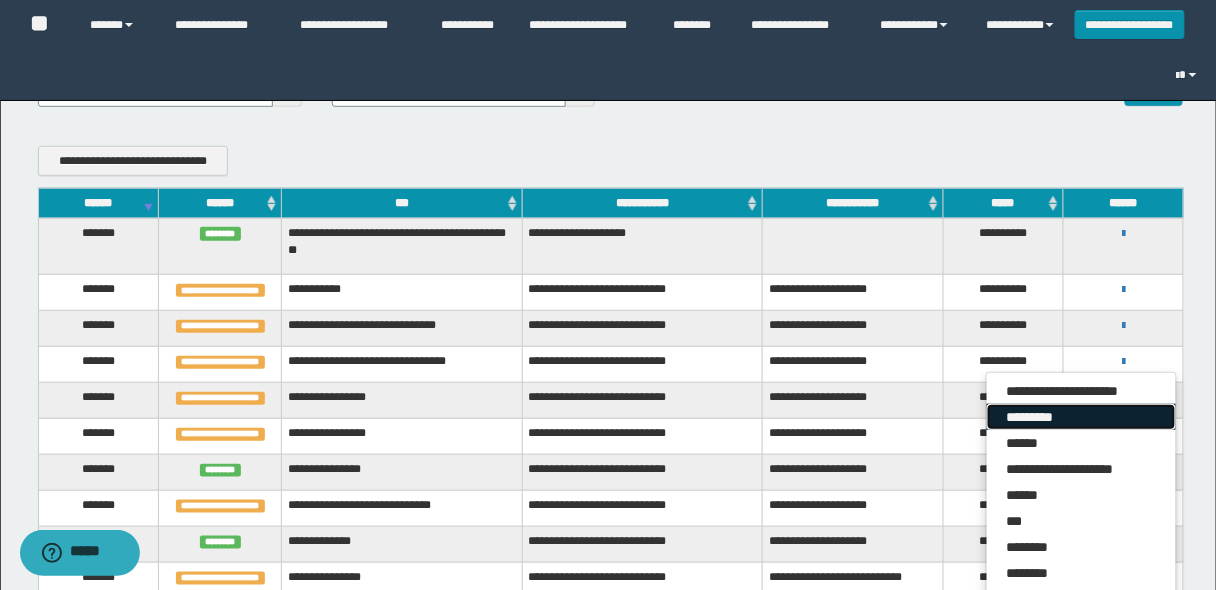 click on "*********" at bounding box center [1081, 417] 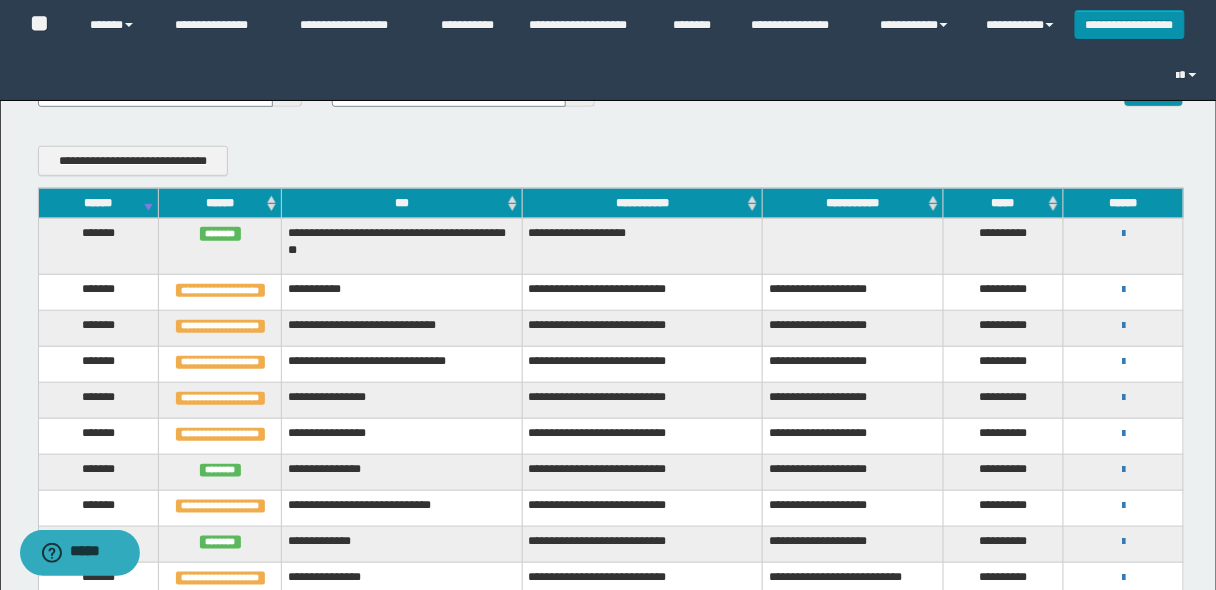 click on "******" at bounding box center (98, 203) 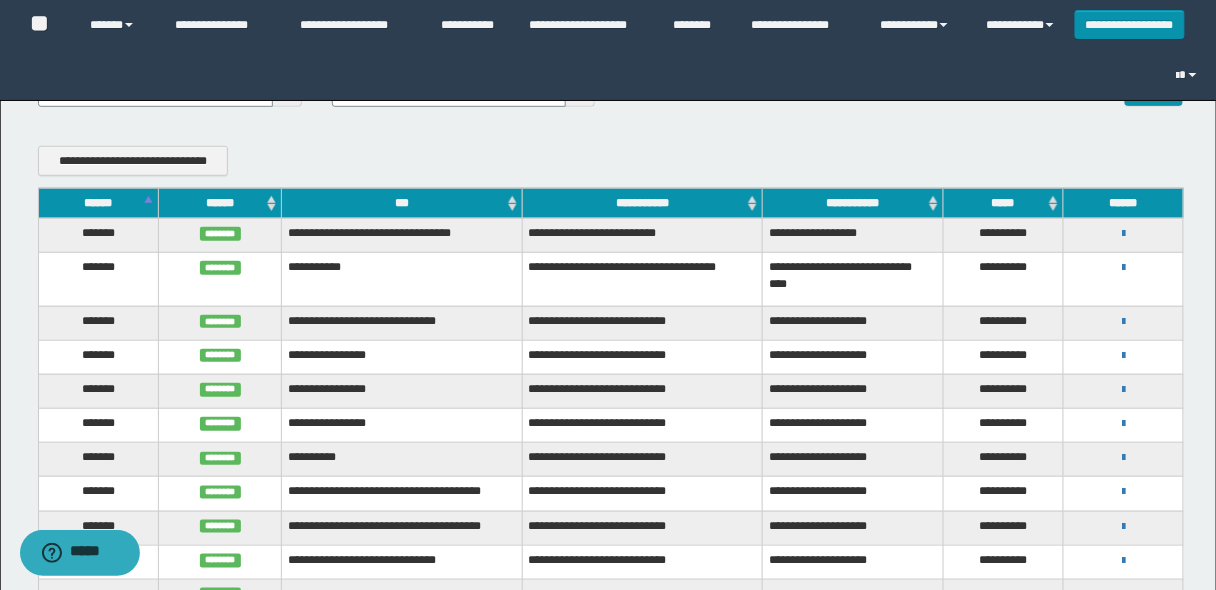 click on "******" at bounding box center [98, 203] 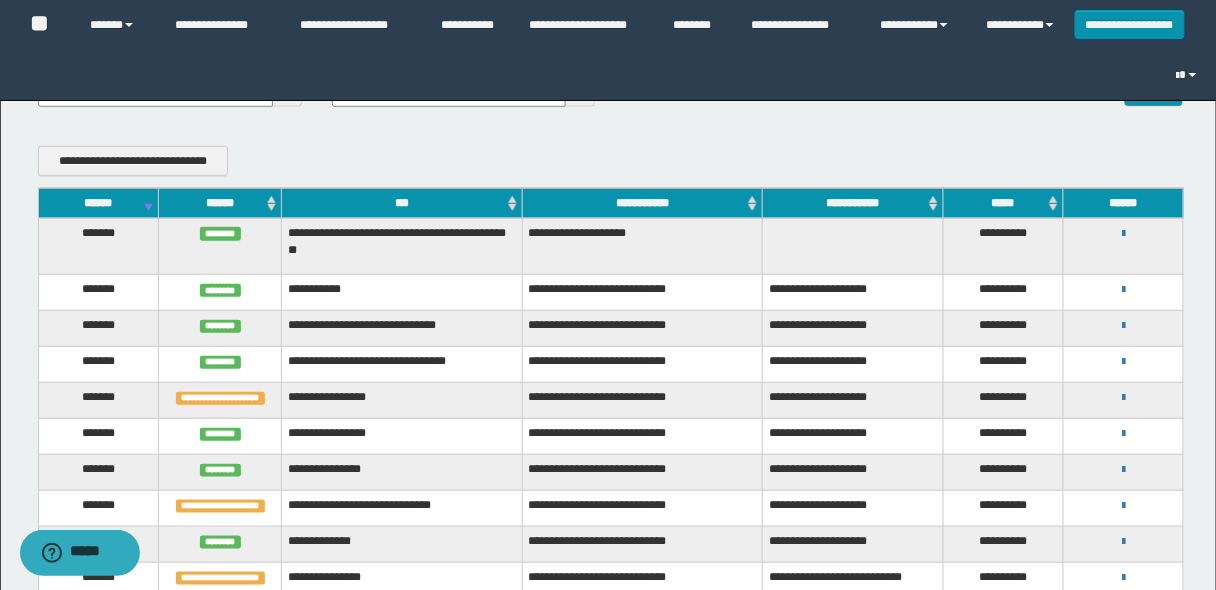click on "******" at bounding box center [98, 203] 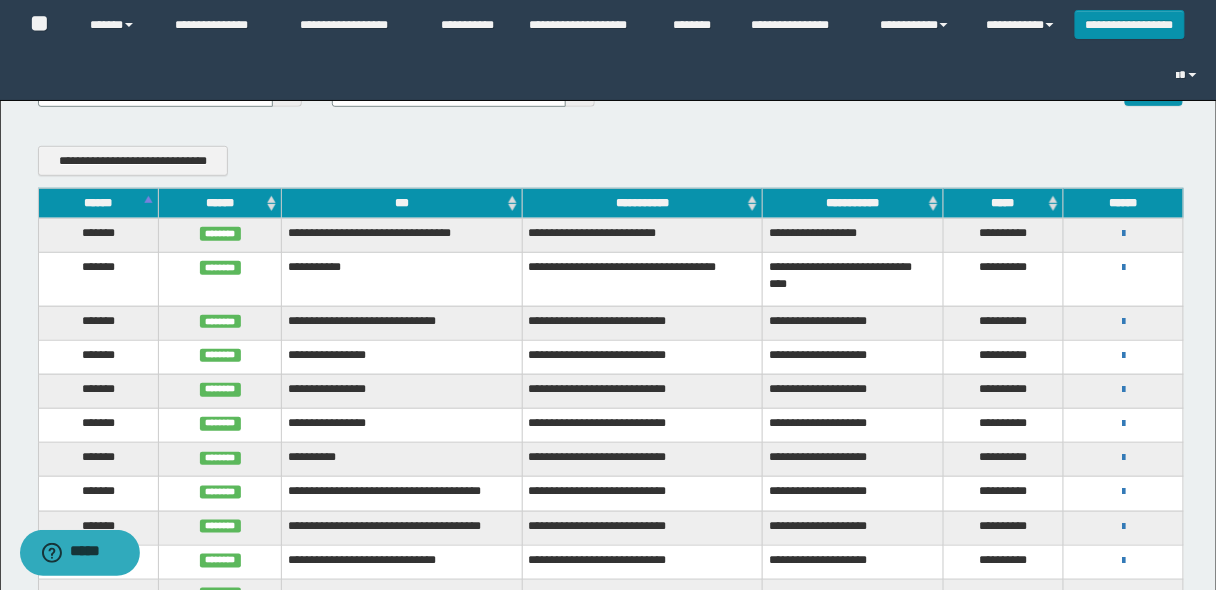 click on "******" at bounding box center [98, 203] 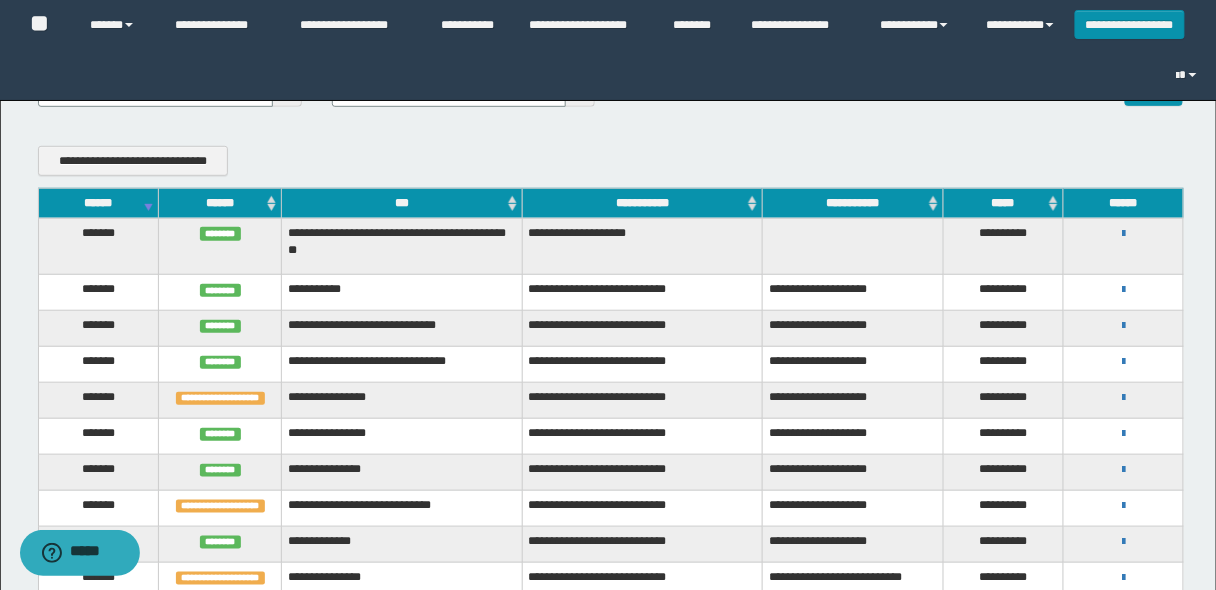 click on "******" at bounding box center [98, 203] 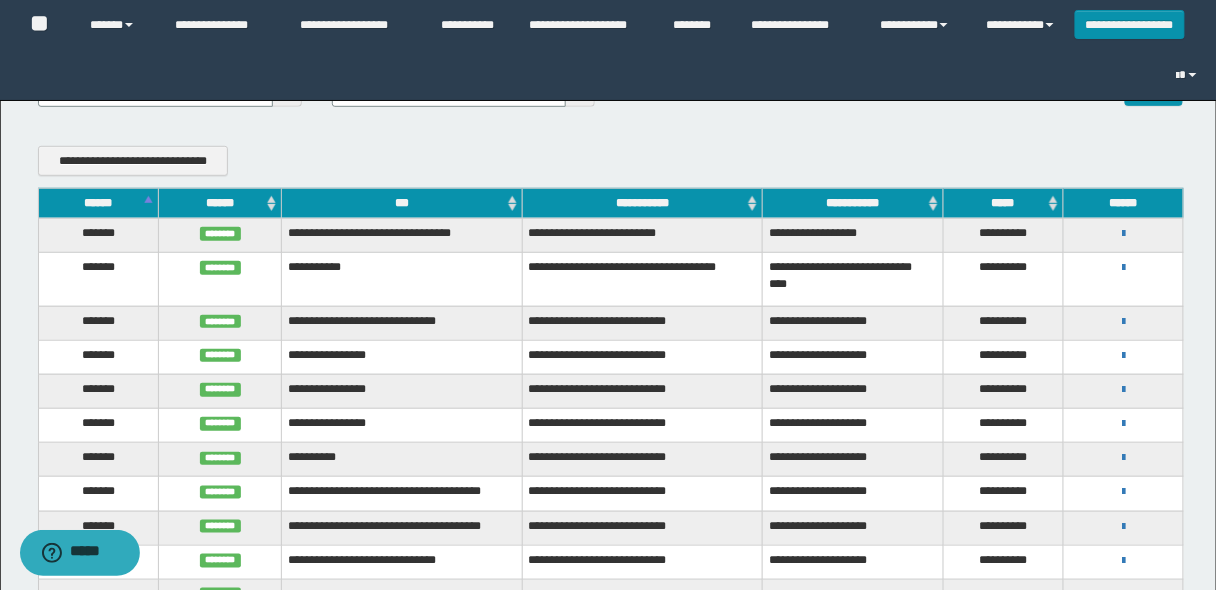 click on "******" at bounding box center [98, 203] 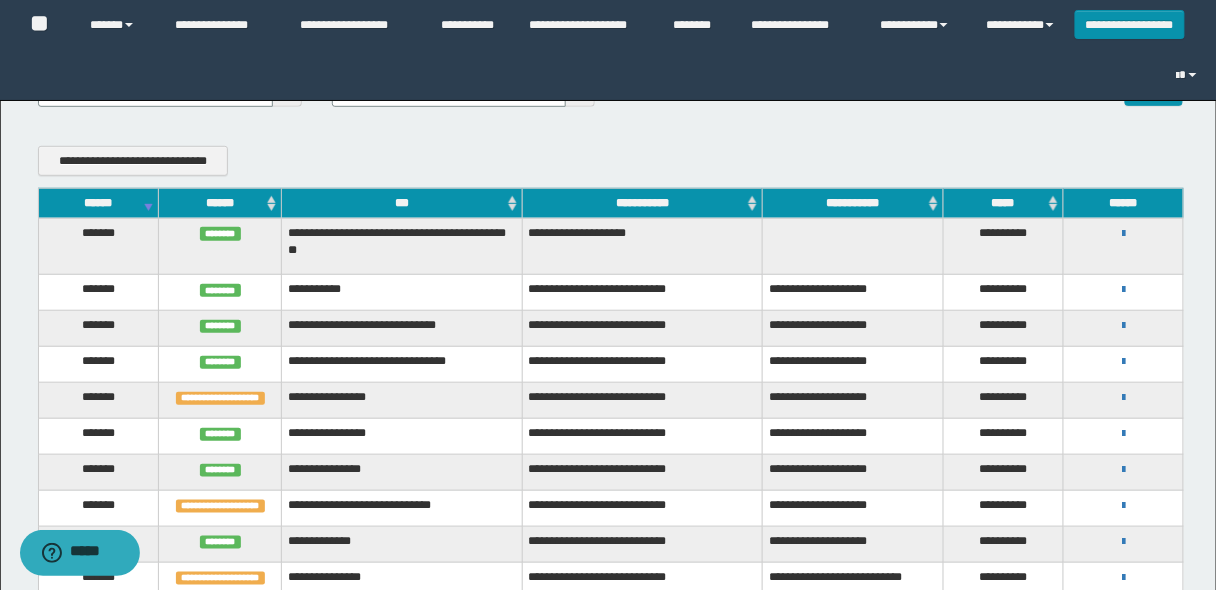 click on "******" at bounding box center (98, 203) 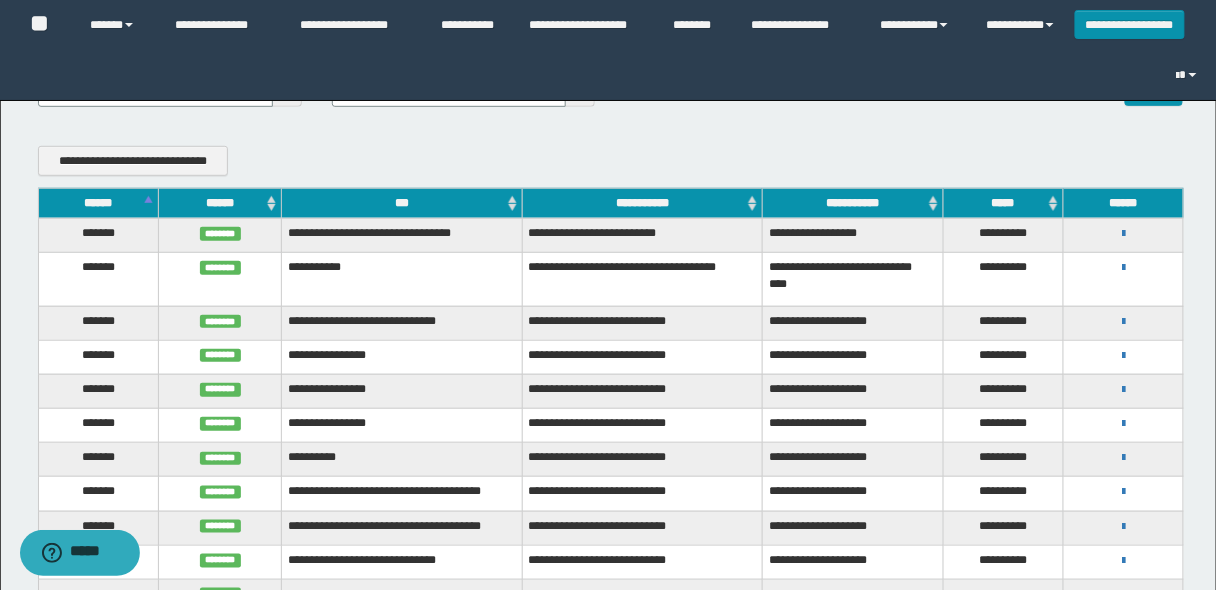click on "******" at bounding box center [98, 203] 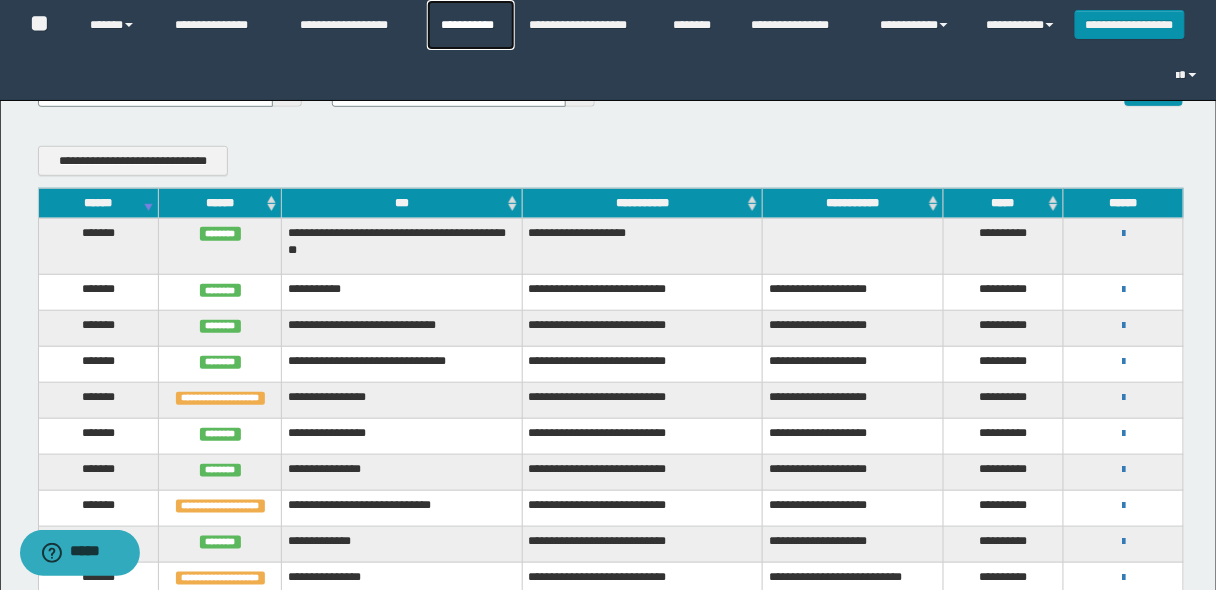 click on "**********" at bounding box center (471, 25) 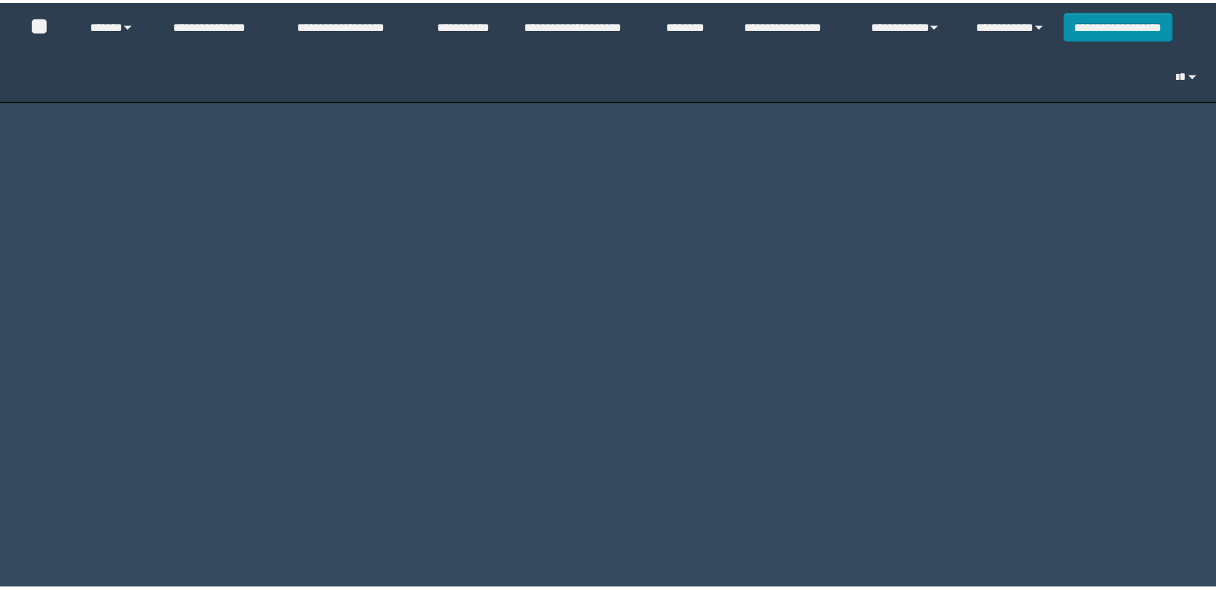 scroll, scrollTop: 0, scrollLeft: 0, axis: both 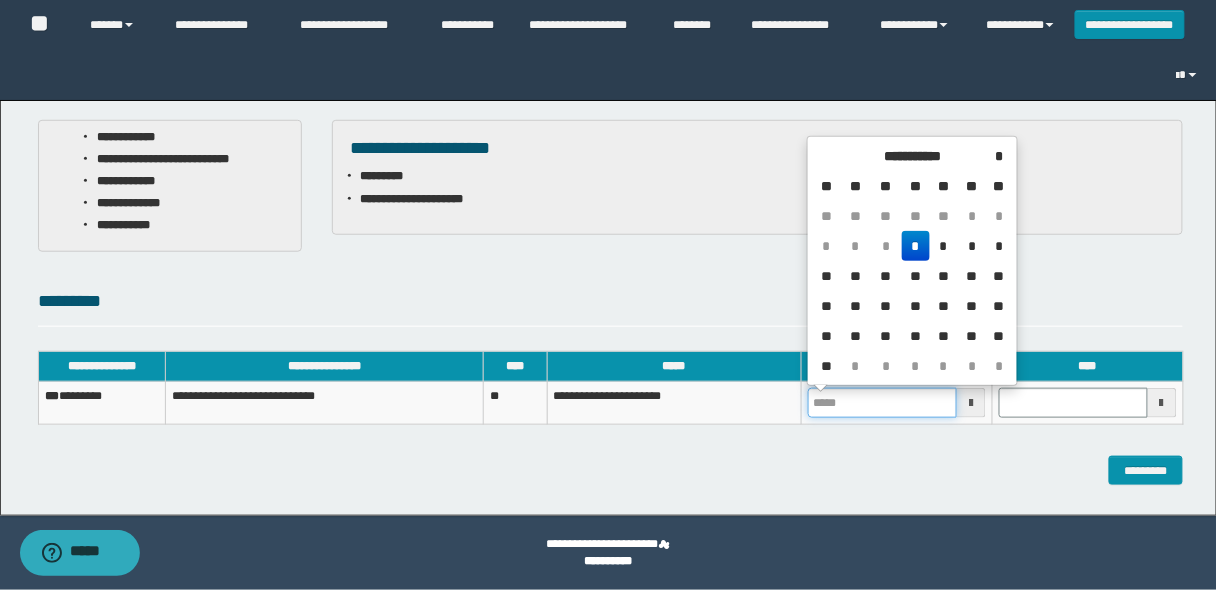 click at bounding box center (882, 403) 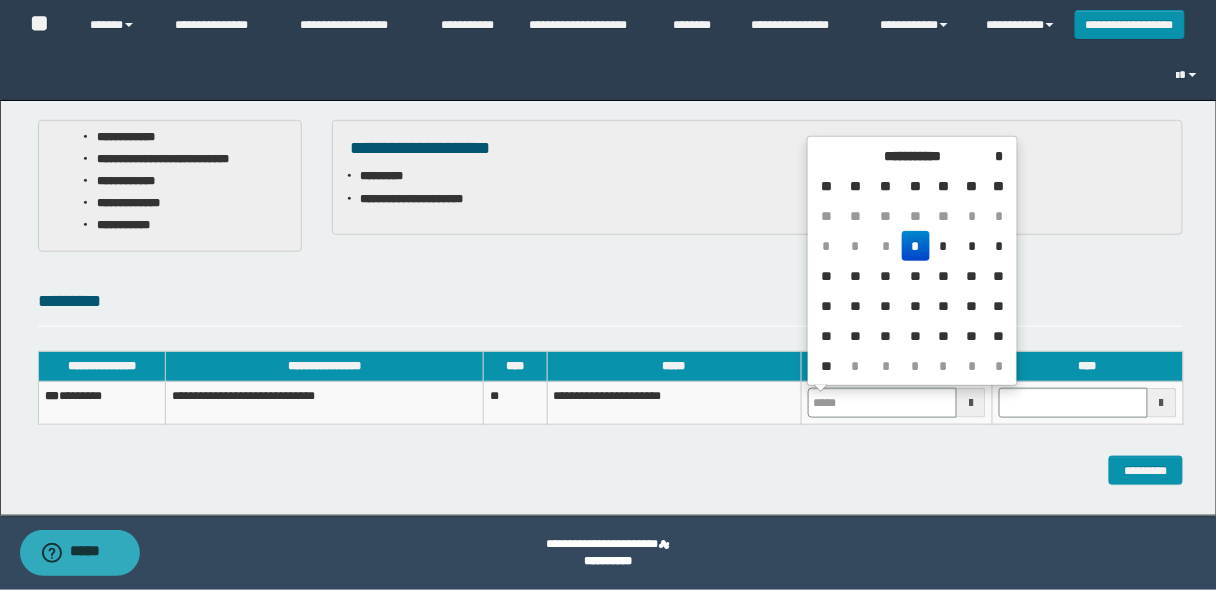 click on "*" at bounding box center (916, 246) 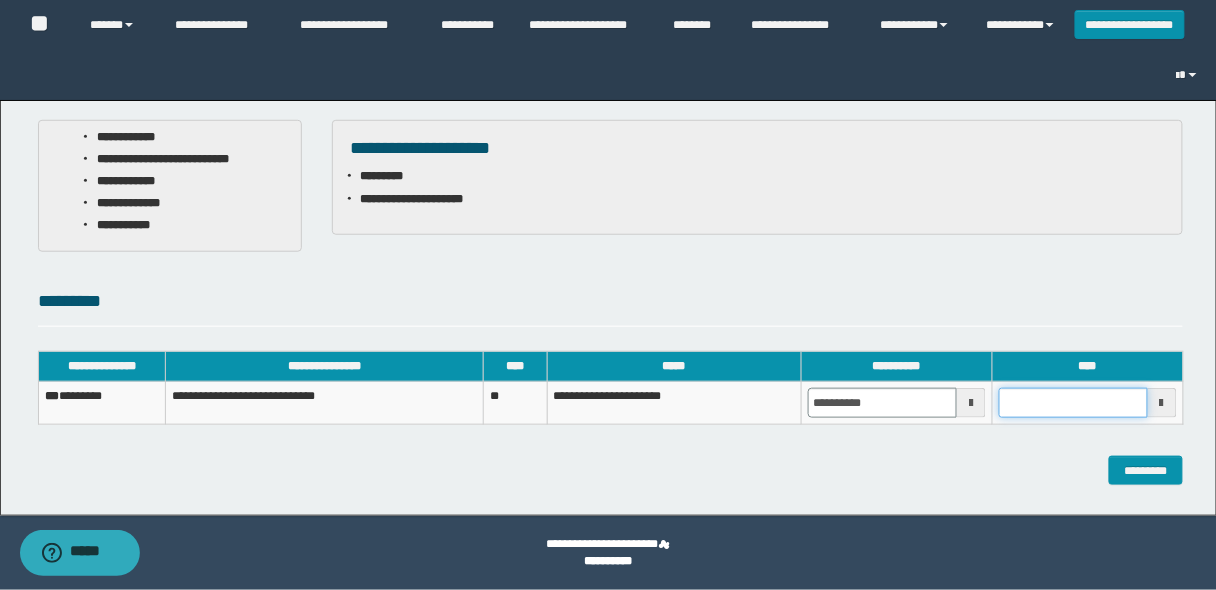 click at bounding box center (1073, 403) 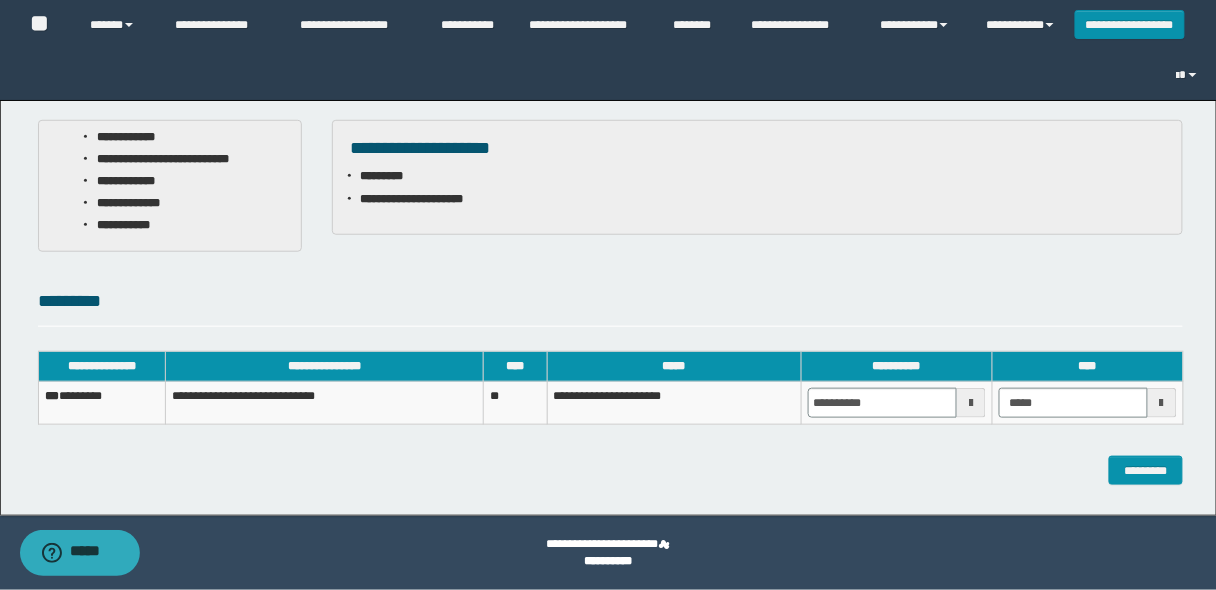 type on "*******" 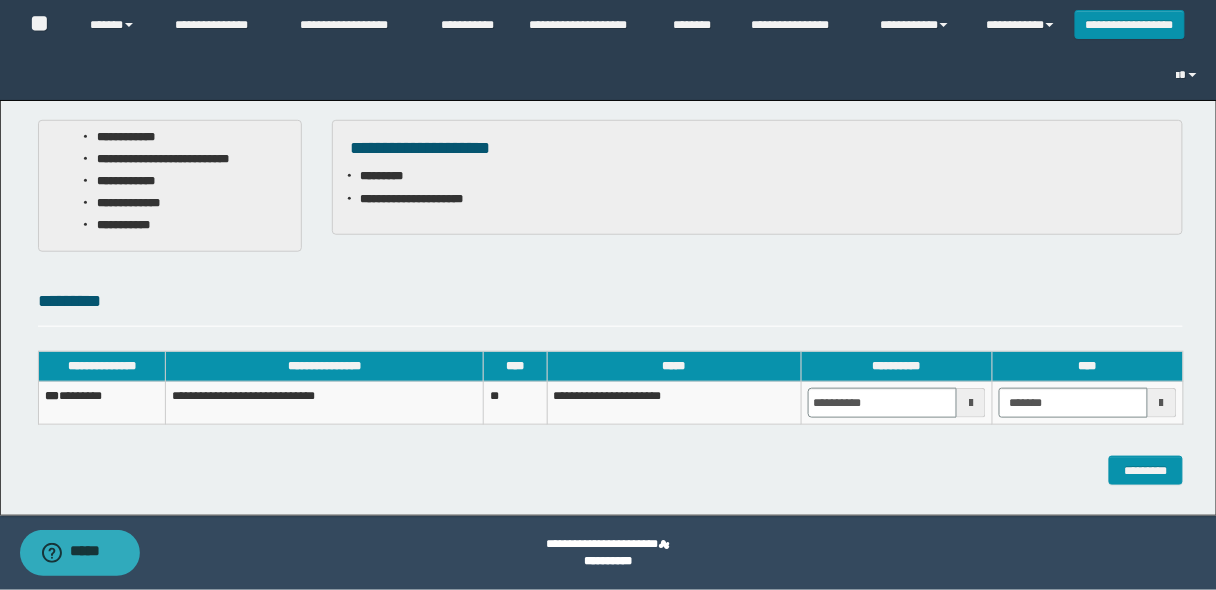 drag, startPoint x: 986, startPoint y: 455, endPoint x: 1007, endPoint y: 455, distance: 21 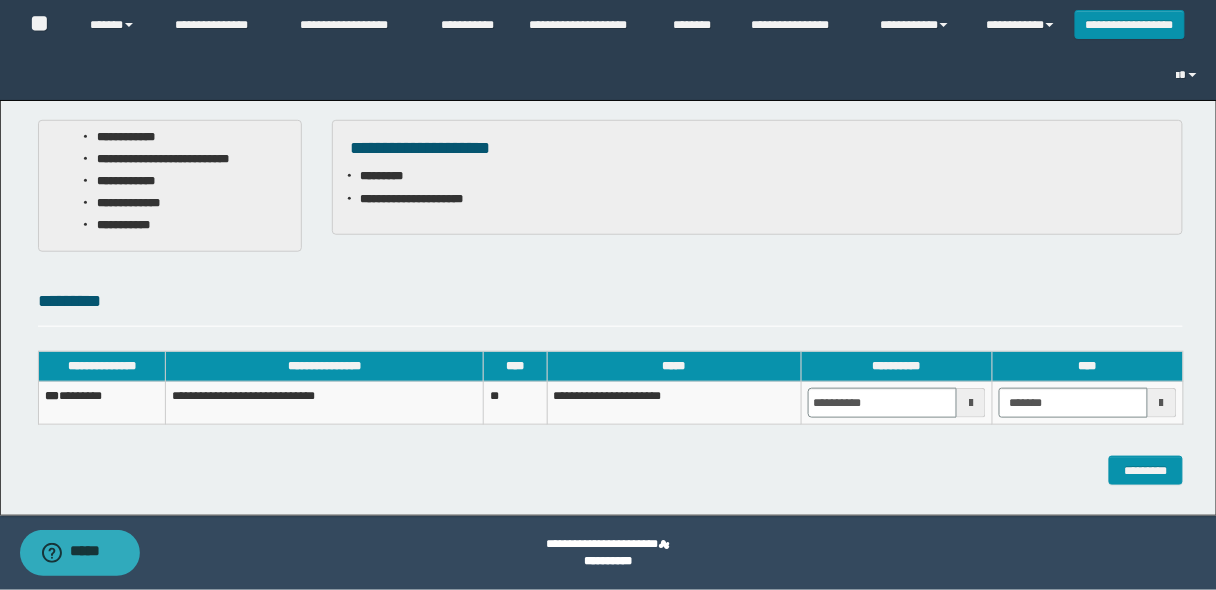 click on "*********" at bounding box center [611, 470] 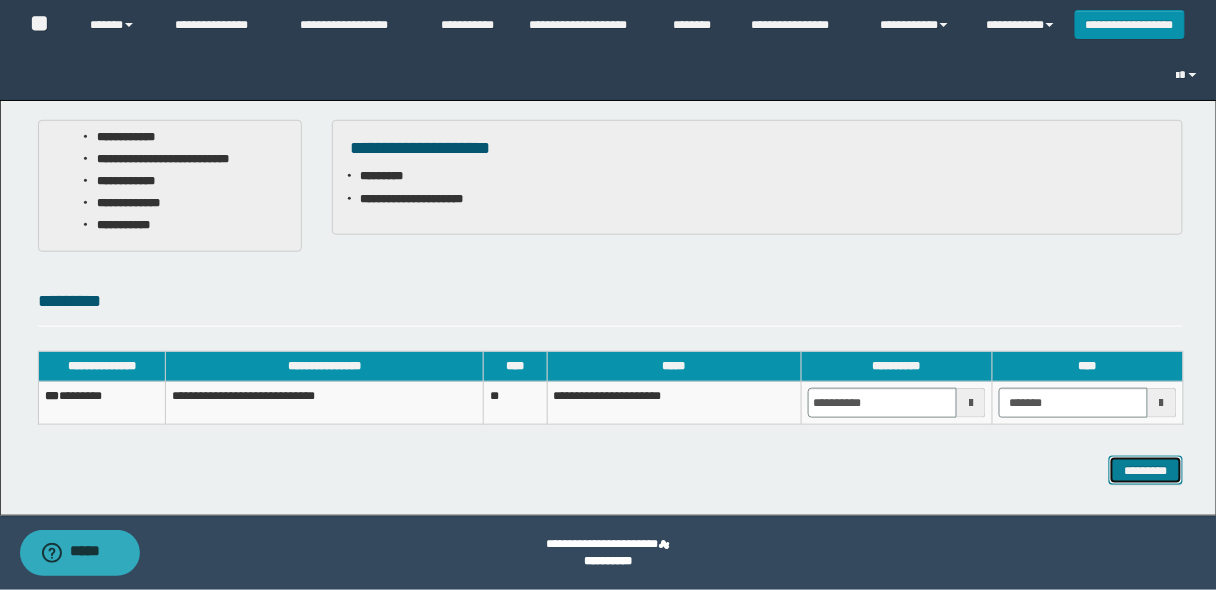 click on "*********" at bounding box center (1146, 470) 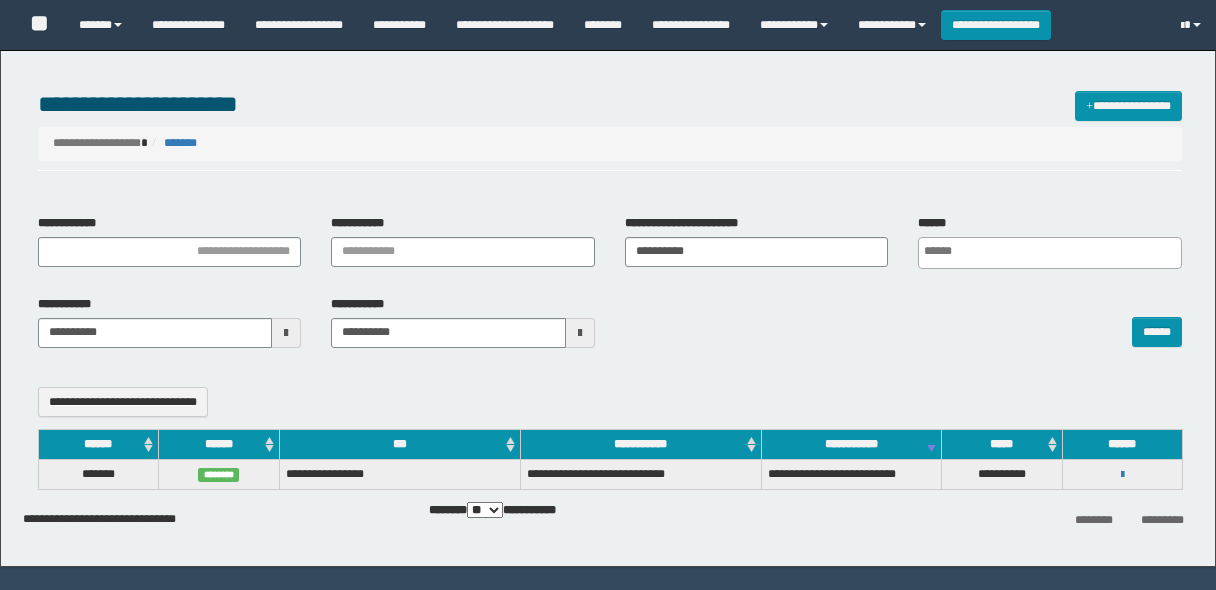 select 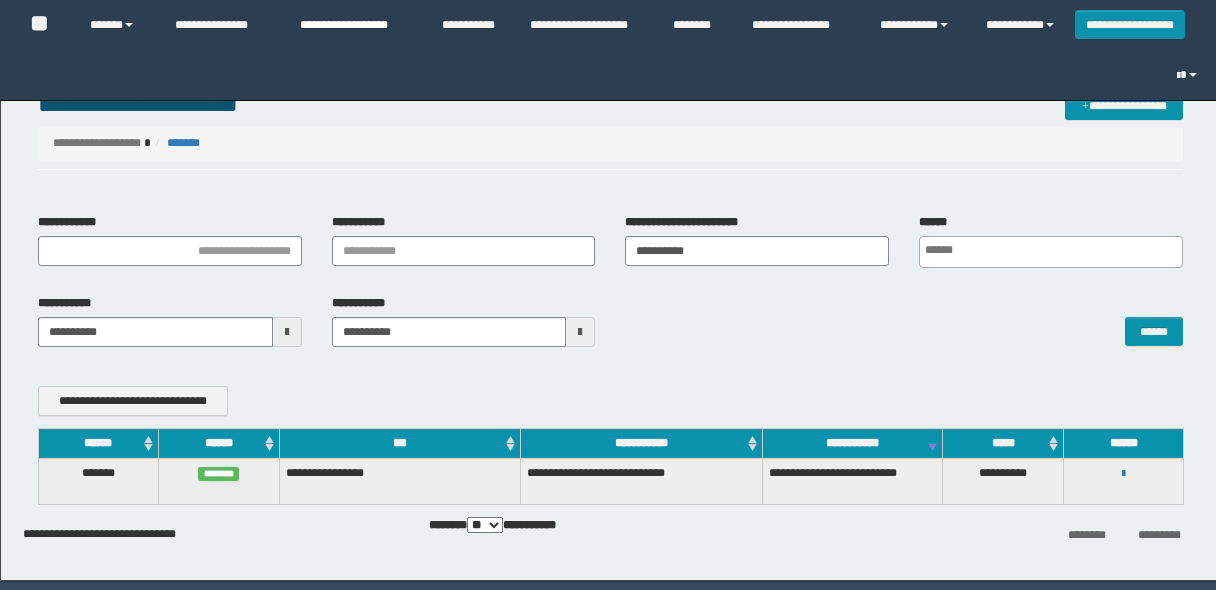 scroll, scrollTop: 0, scrollLeft: 0, axis: both 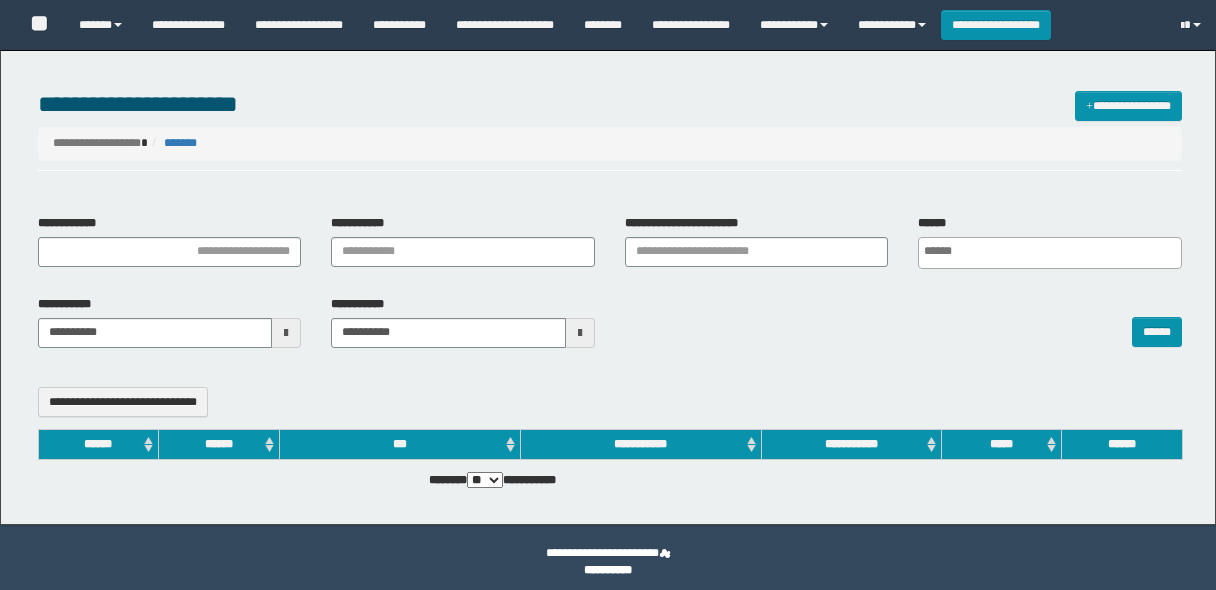 select 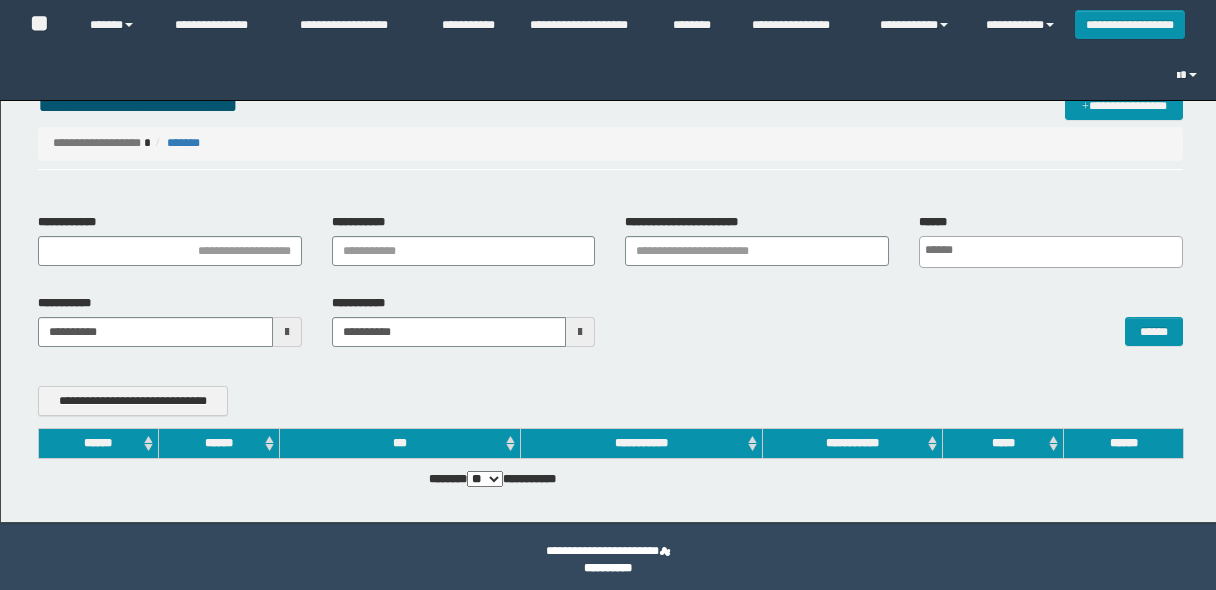 scroll, scrollTop: 0, scrollLeft: 0, axis: both 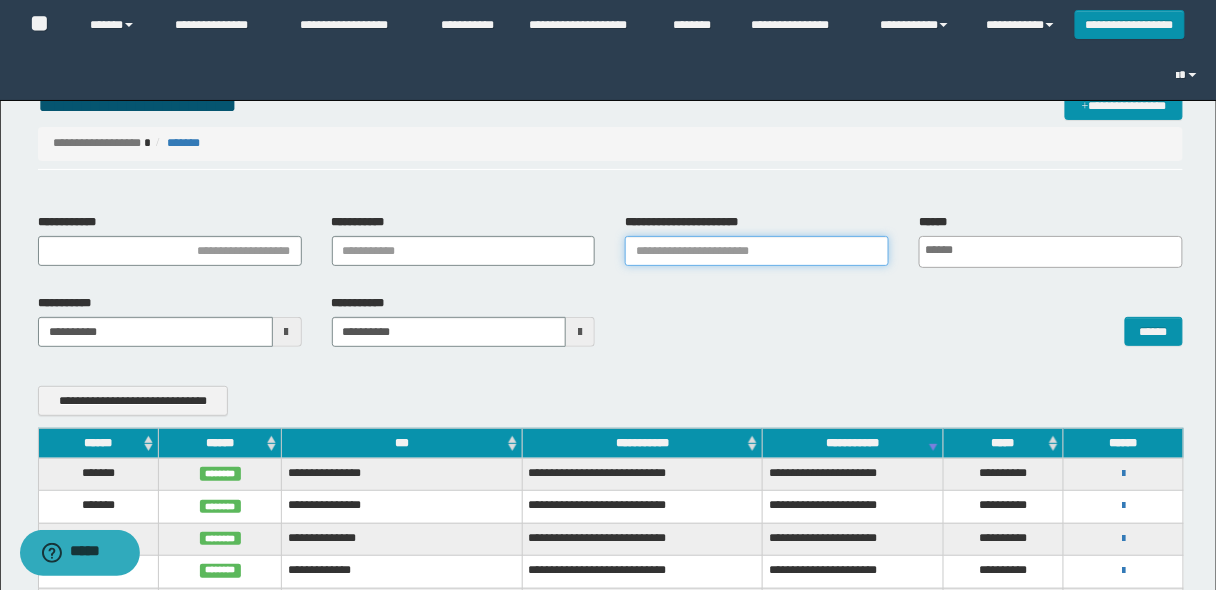 click on "**********" at bounding box center (757, 251) 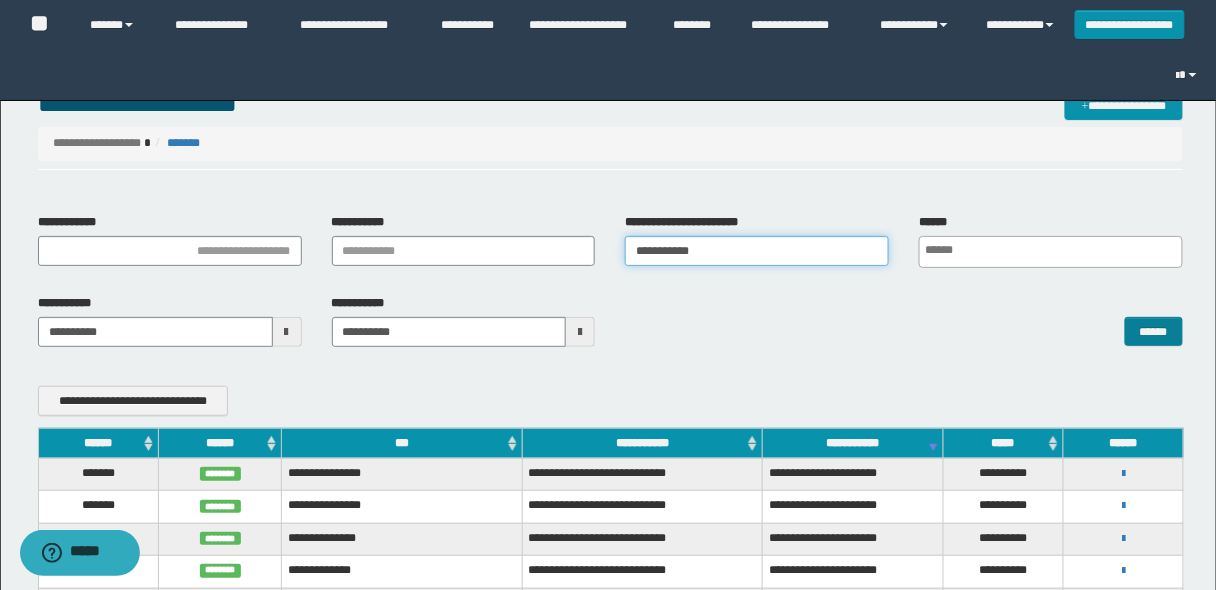 type on "**********" 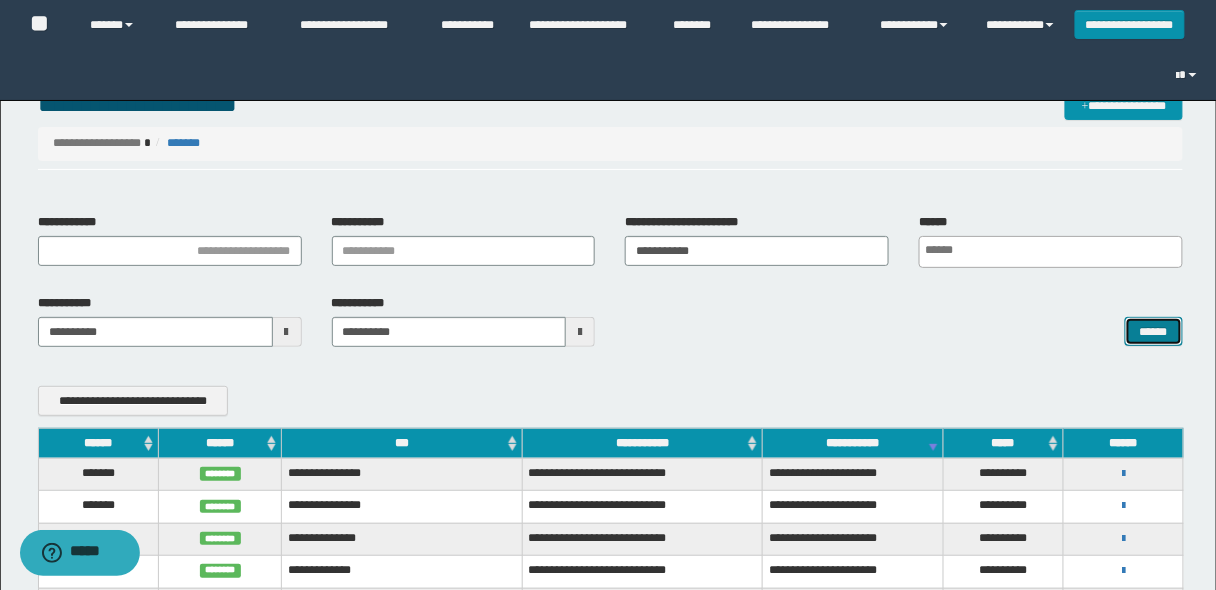 click on "******" at bounding box center [1154, 331] 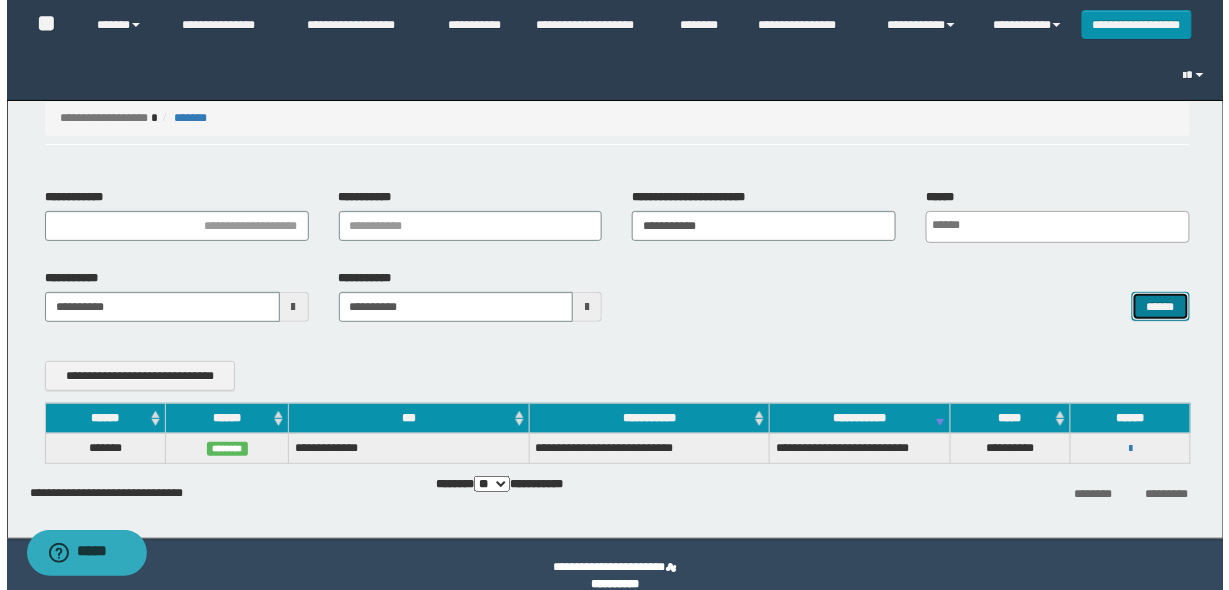 scroll, scrollTop: 48, scrollLeft: 0, axis: vertical 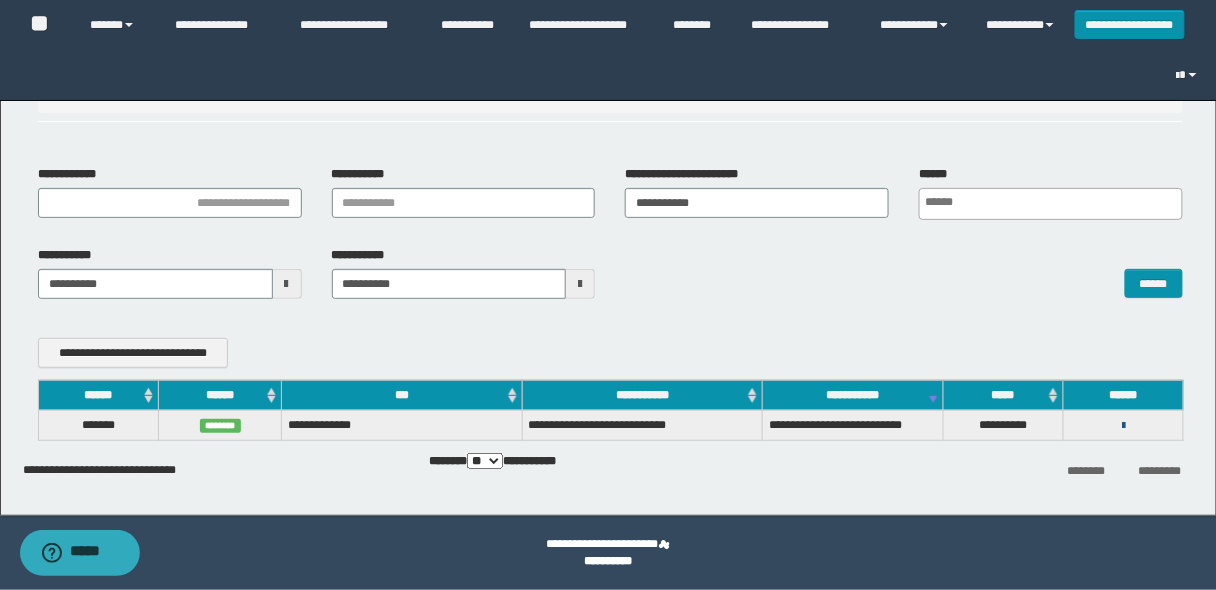 click at bounding box center [1123, 426] 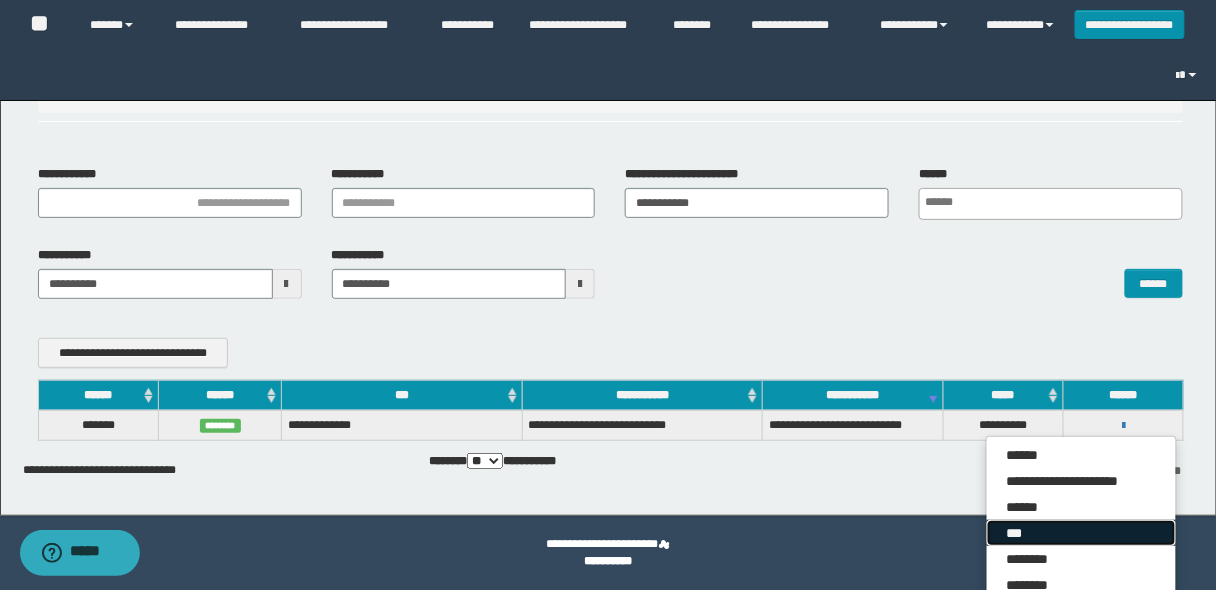 click on "***" at bounding box center (1081, 533) 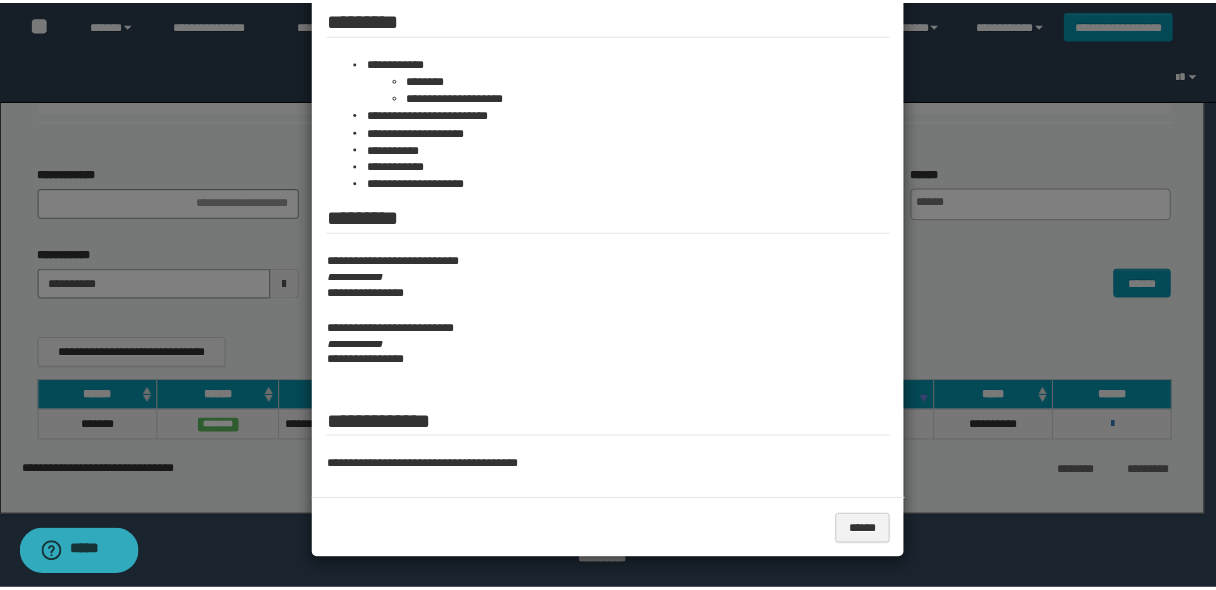 scroll, scrollTop: 0, scrollLeft: 0, axis: both 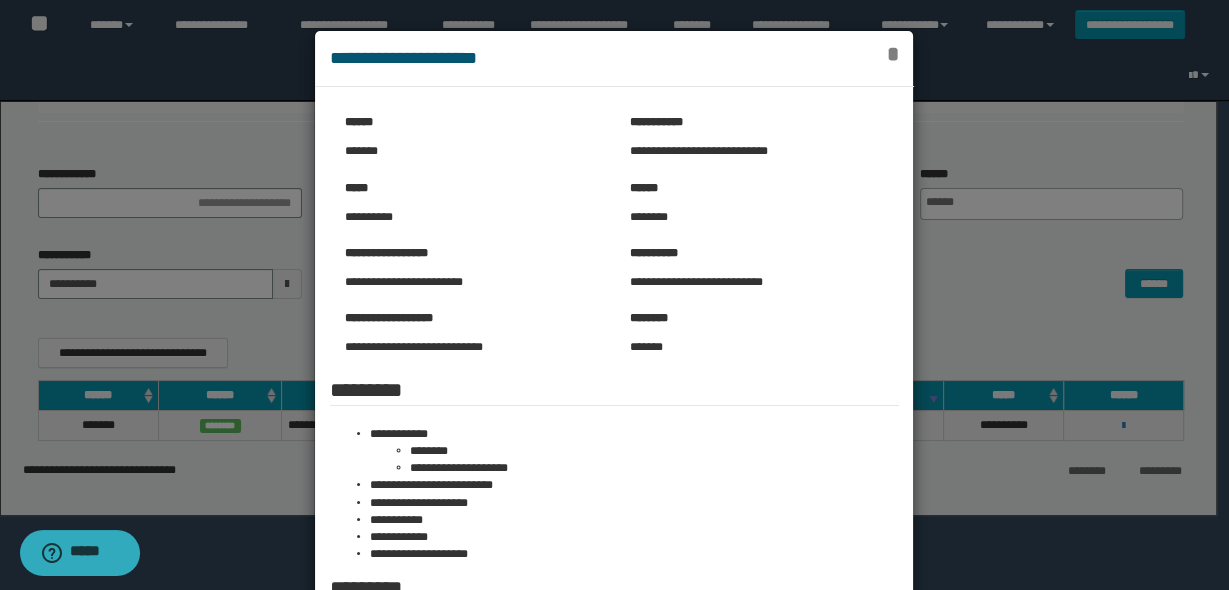 click on "*" at bounding box center [893, 54] 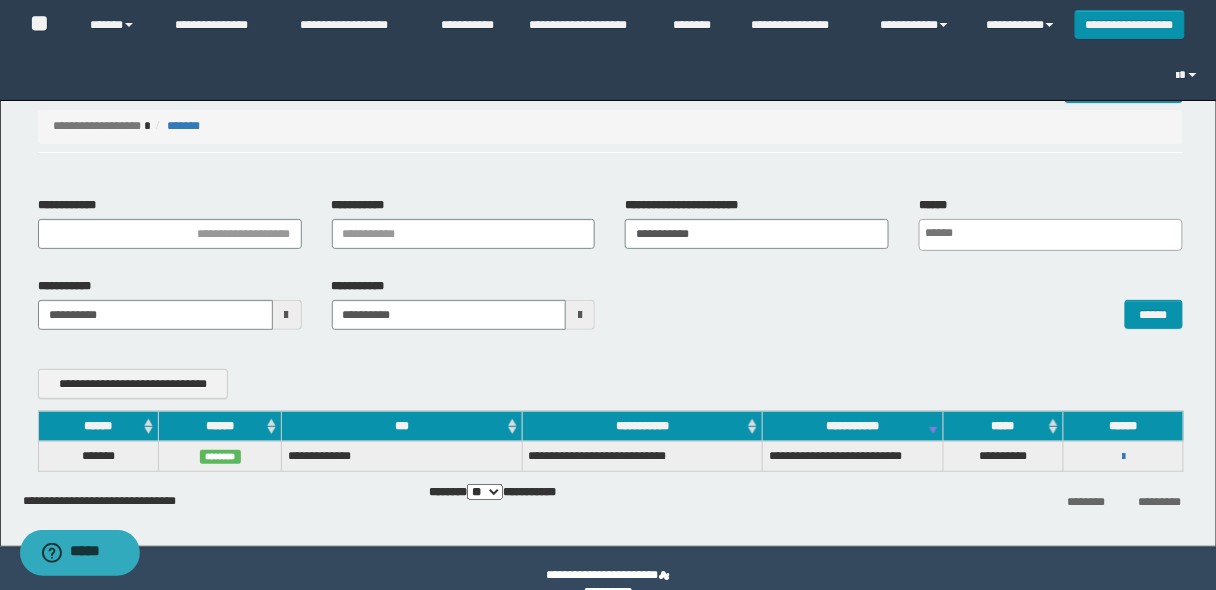 scroll, scrollTop: 0, scrollLeft: 0, axis: both 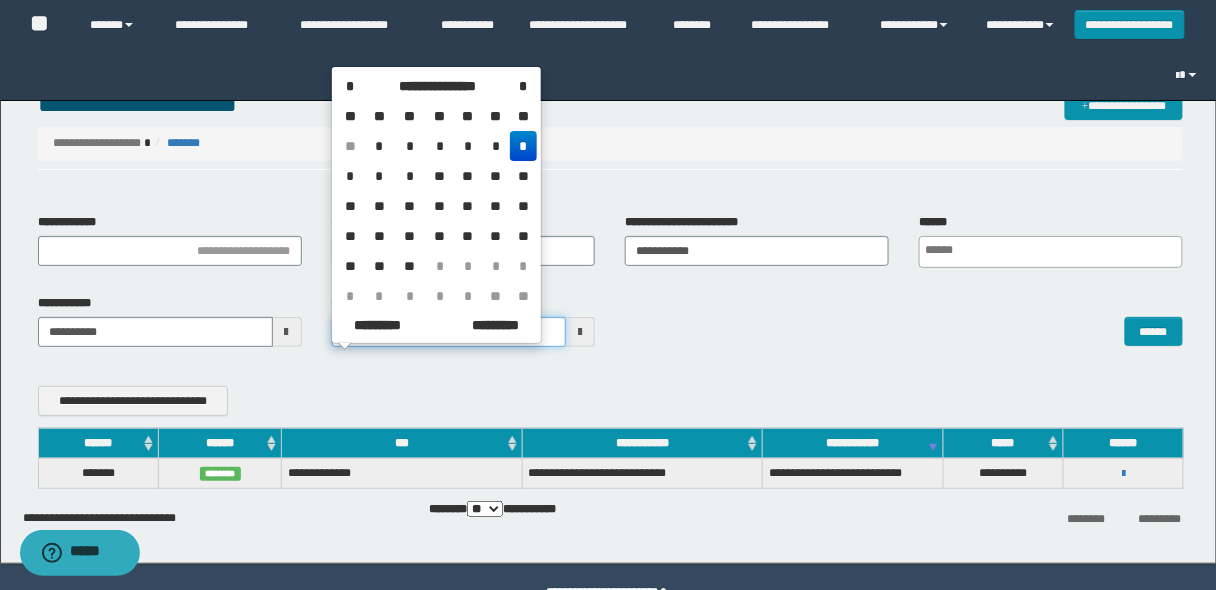 drag, startPoint x: 416, startPoint y: 331, endPoint x: 2, endPoint y: 308, distance: 414.6384 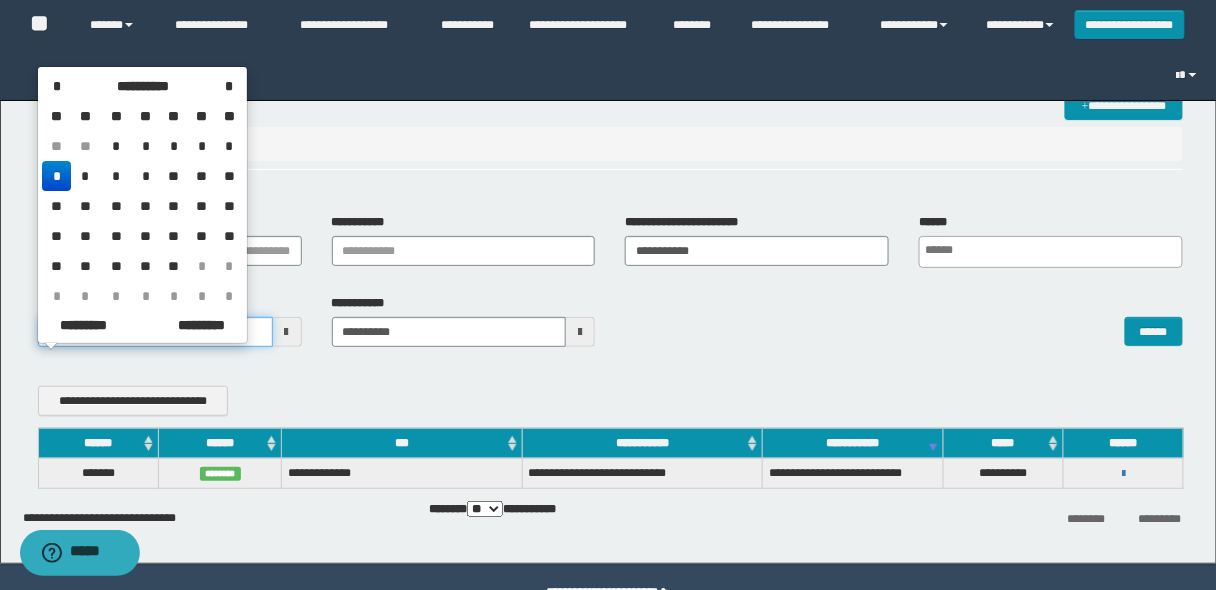 click on "**********" at bounding box center [608, 295] 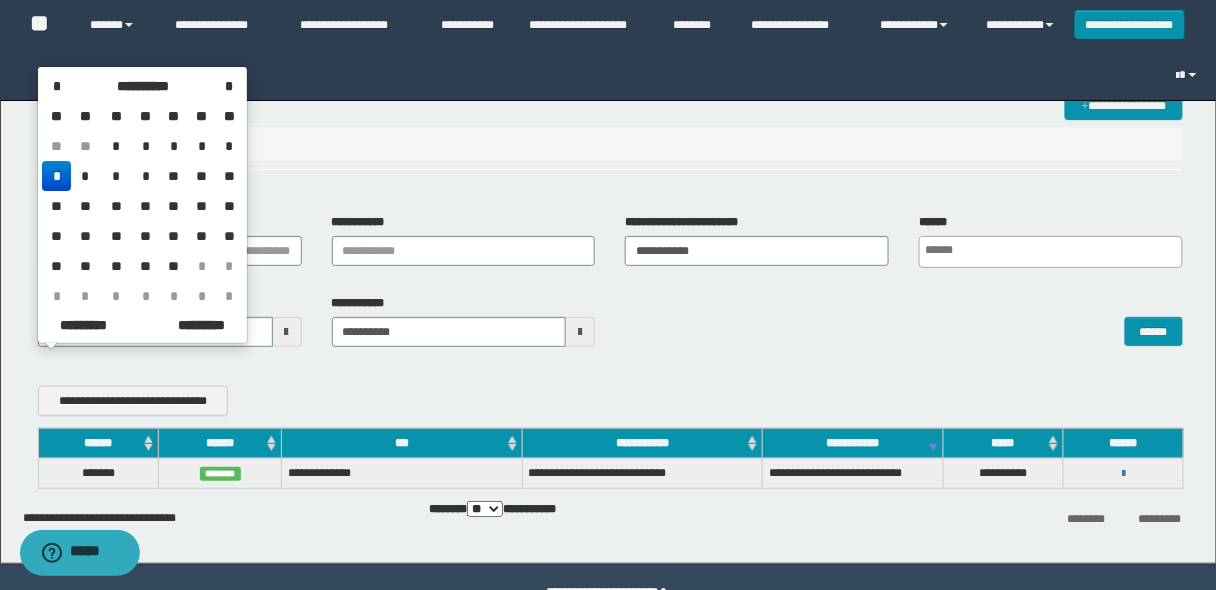 click on "**********" at bounding box center [608, 302] 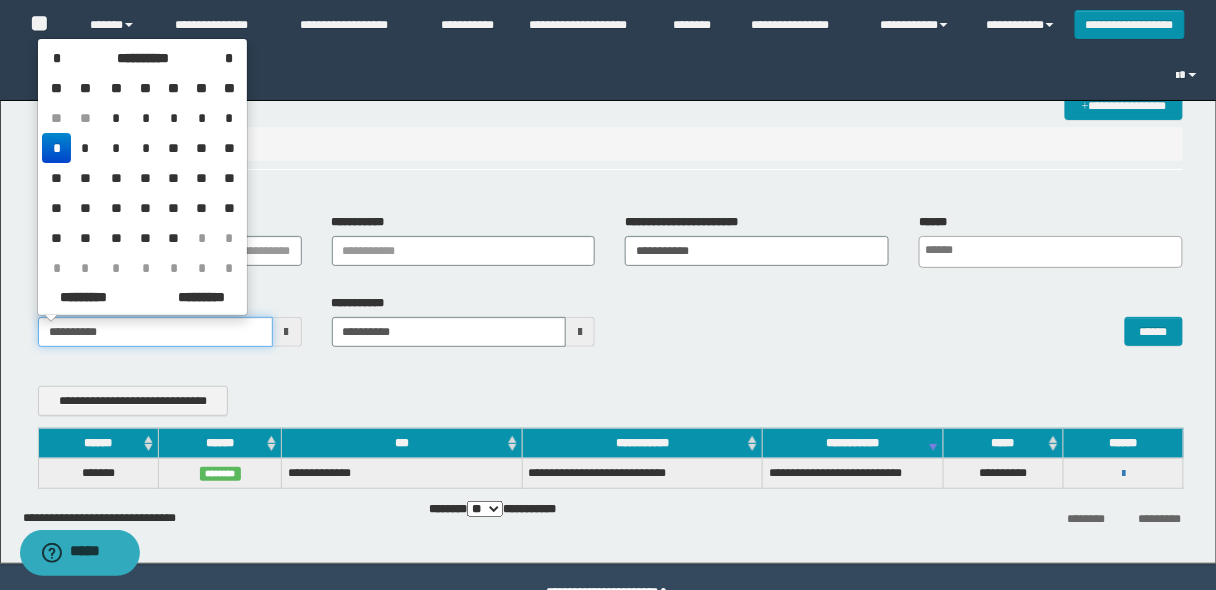 click on "**********" at bounding box center [155, 332] 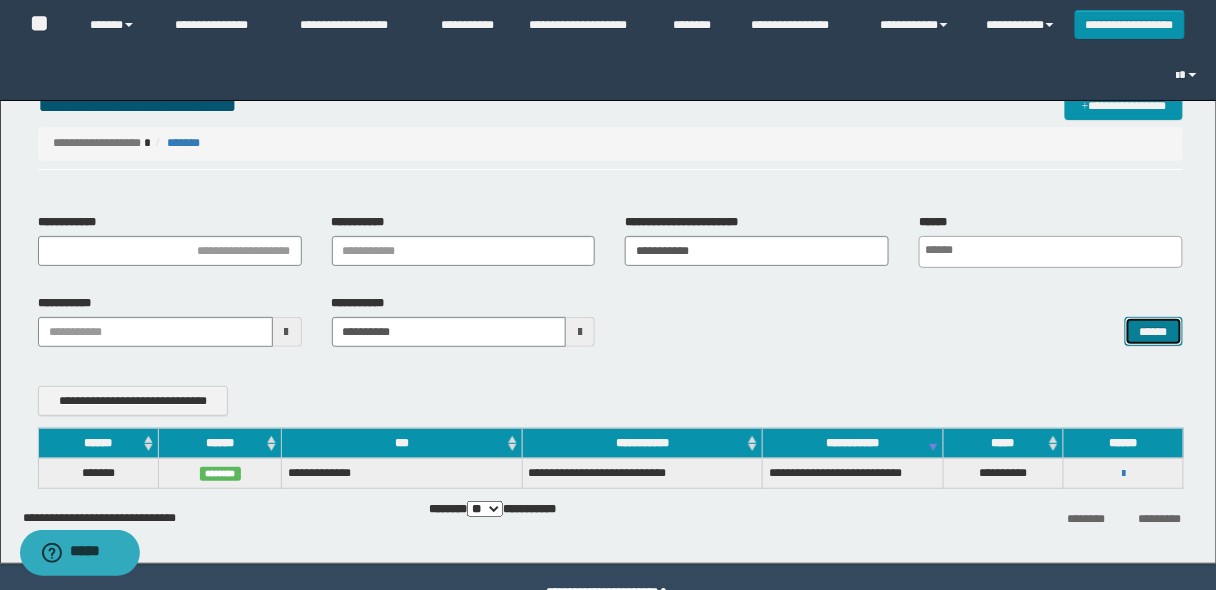 click on "******" at bounding box center (1154, 331) 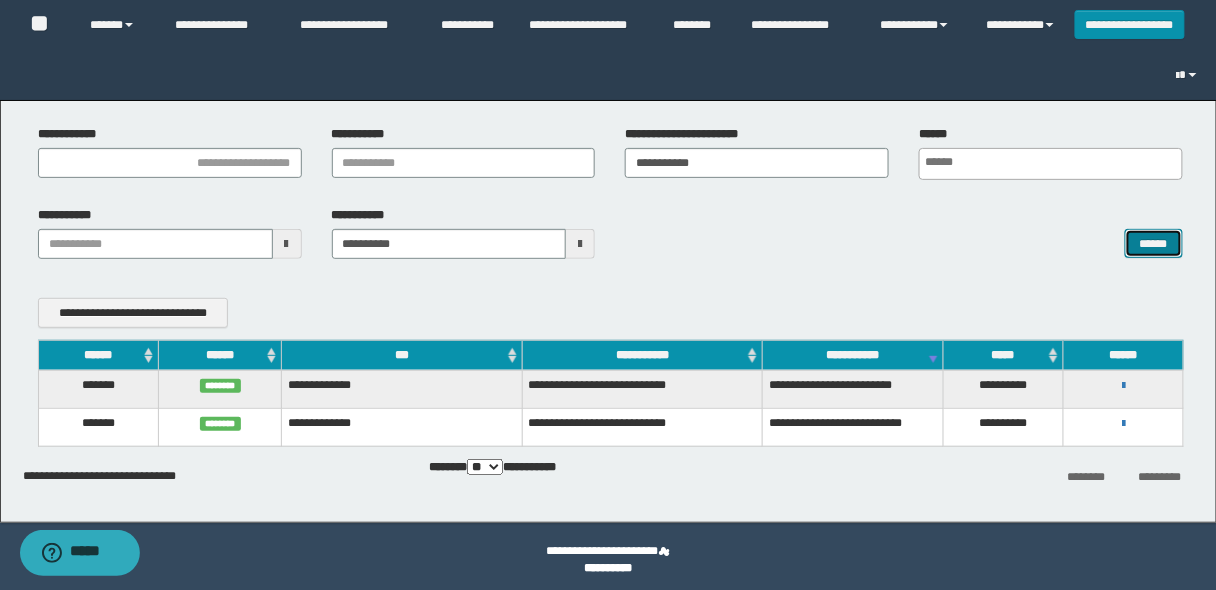 scroll, scrollTop: 94, scrollLeft: 0, axis: vertical 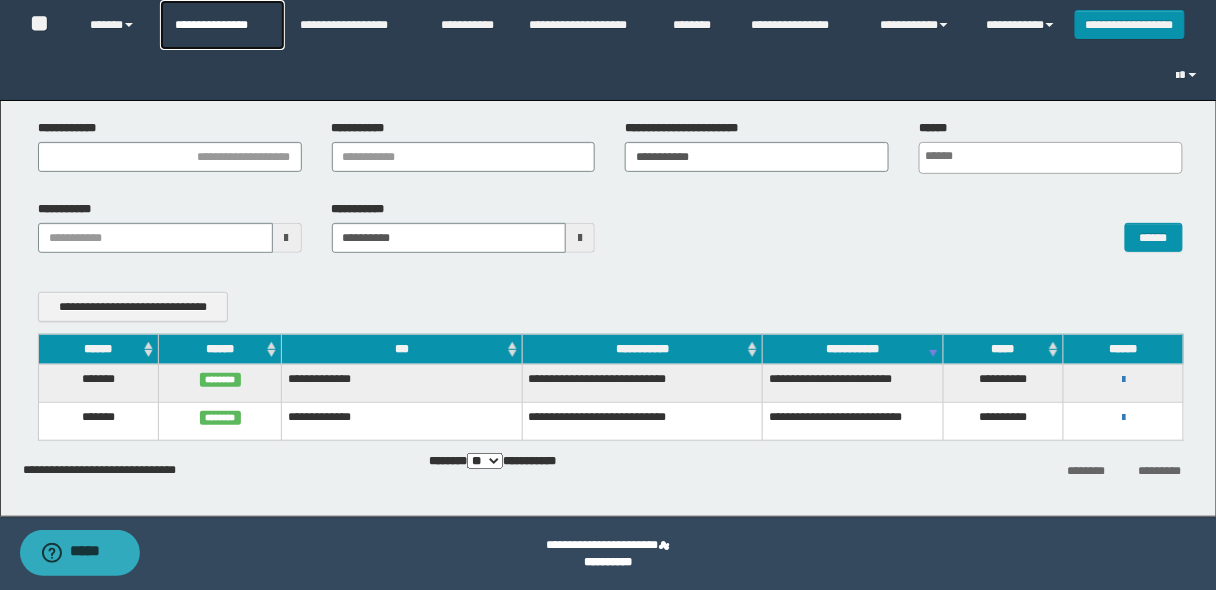 click on "**********" at bounding box center [222, 25] 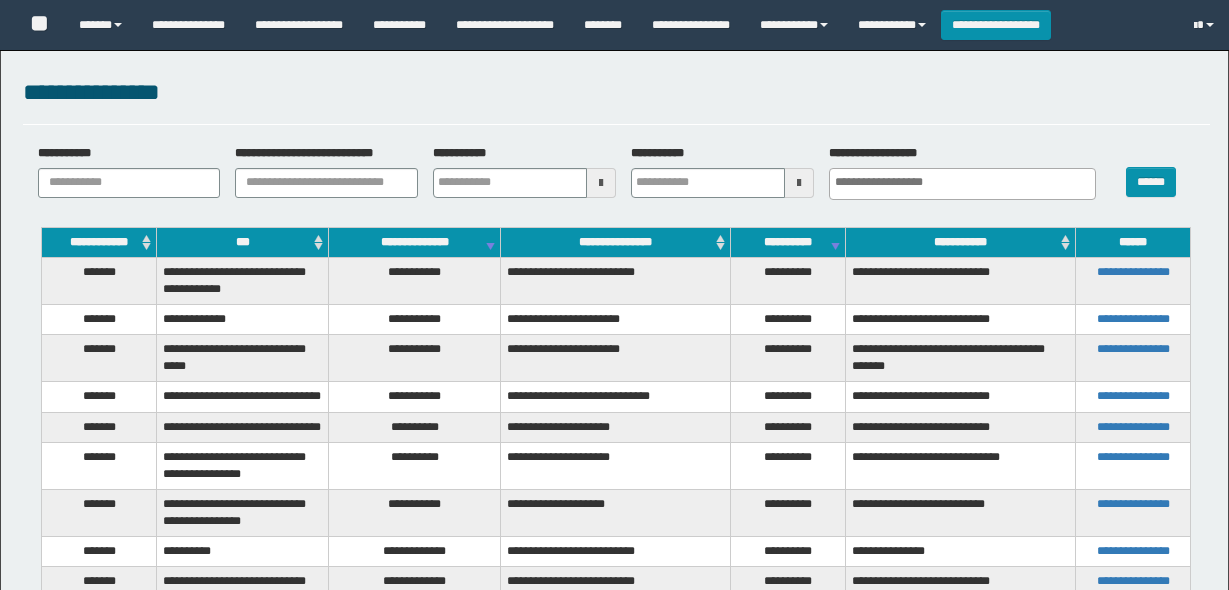 select 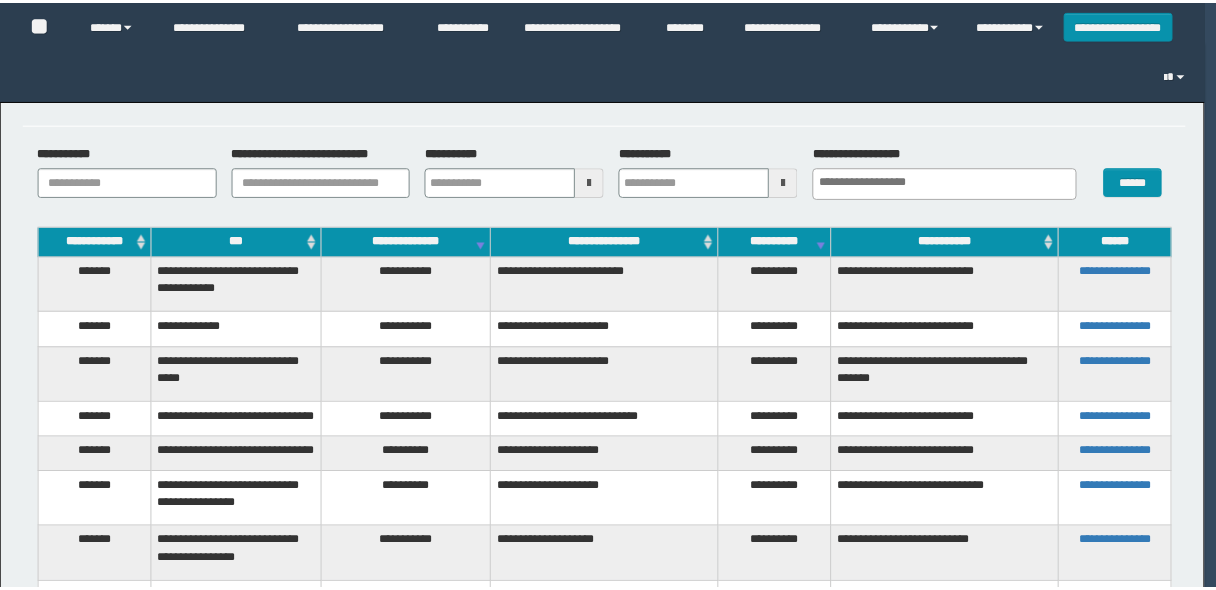 scroll, scrollTop: 0, scrollLeft: 0, axis: both 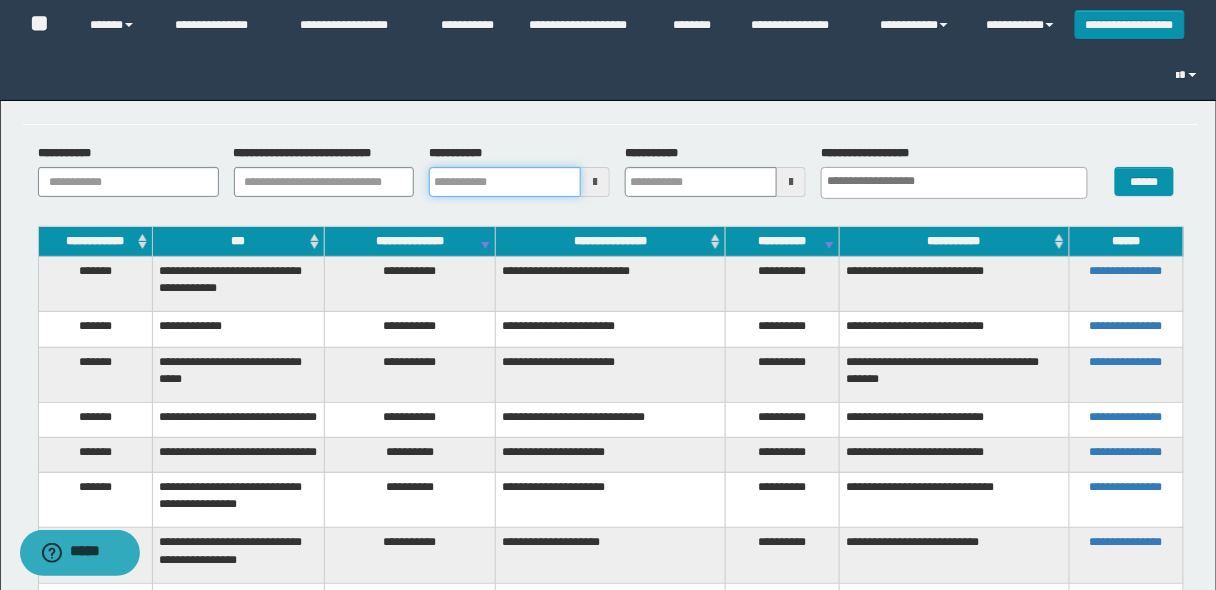 click on "**********" at bounding box center (505, 182) 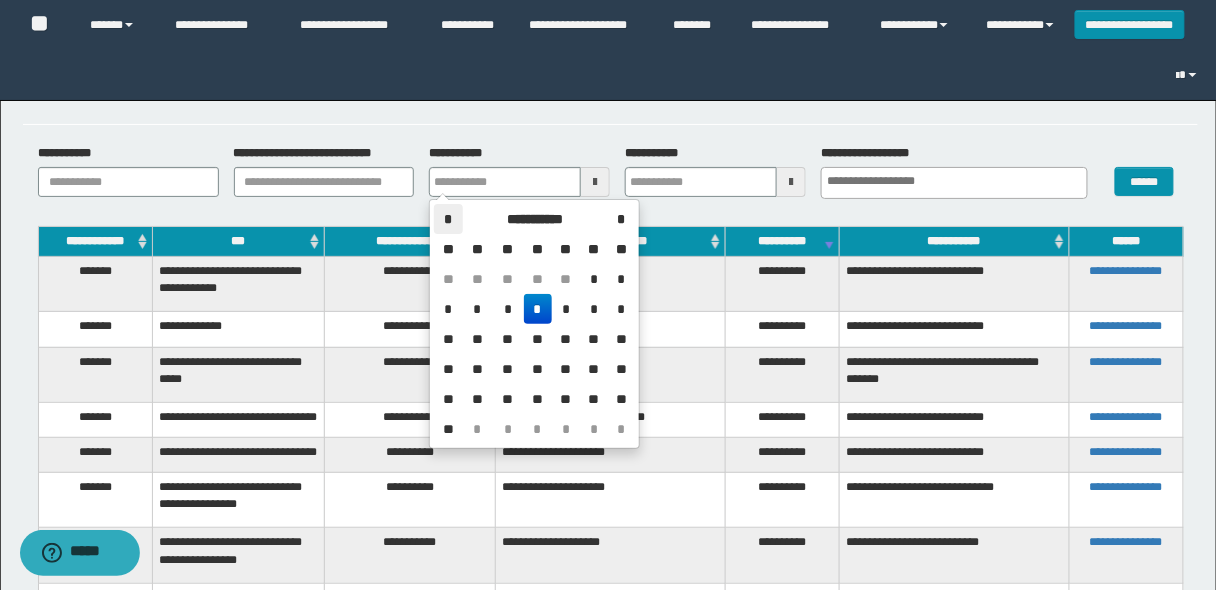click on "*" at bounding box center [448, 219] 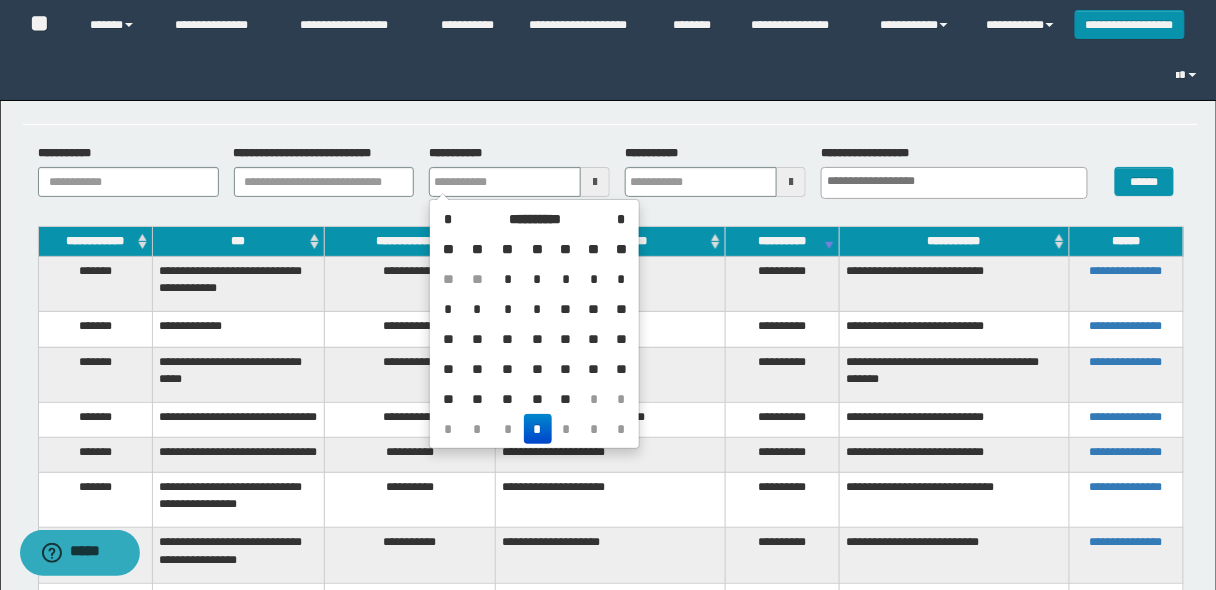 drag, startPoint x: 510, startPoint y: 273, endPoint x: 519, endPoint y: 258, distance: 17.492855 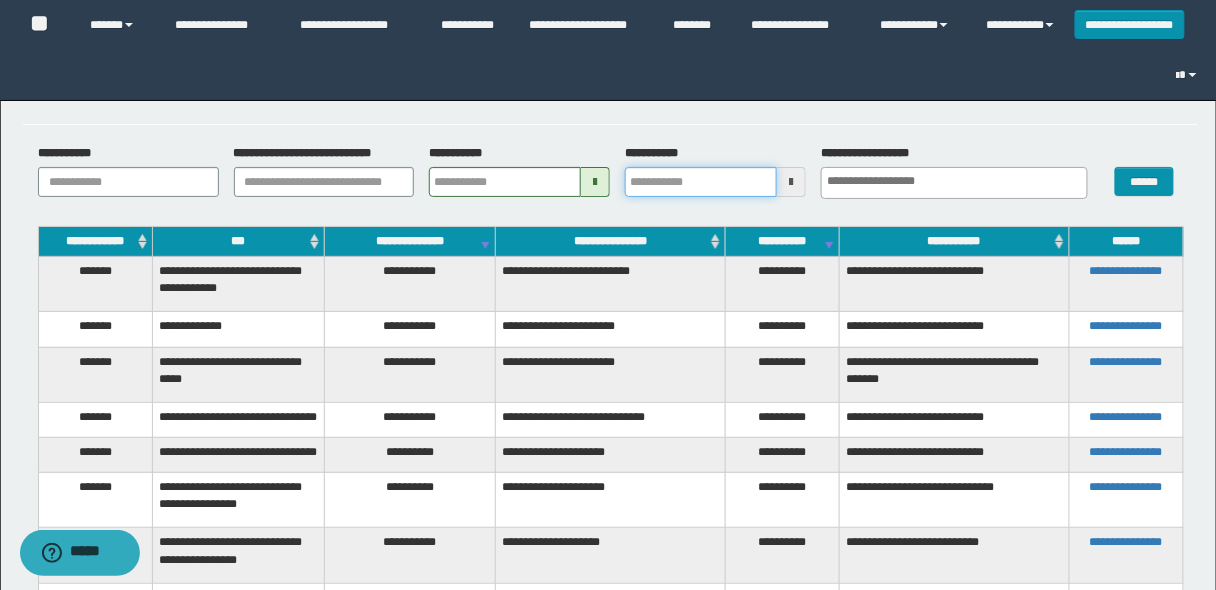 click on "**********" at bounding box center (701, 182) 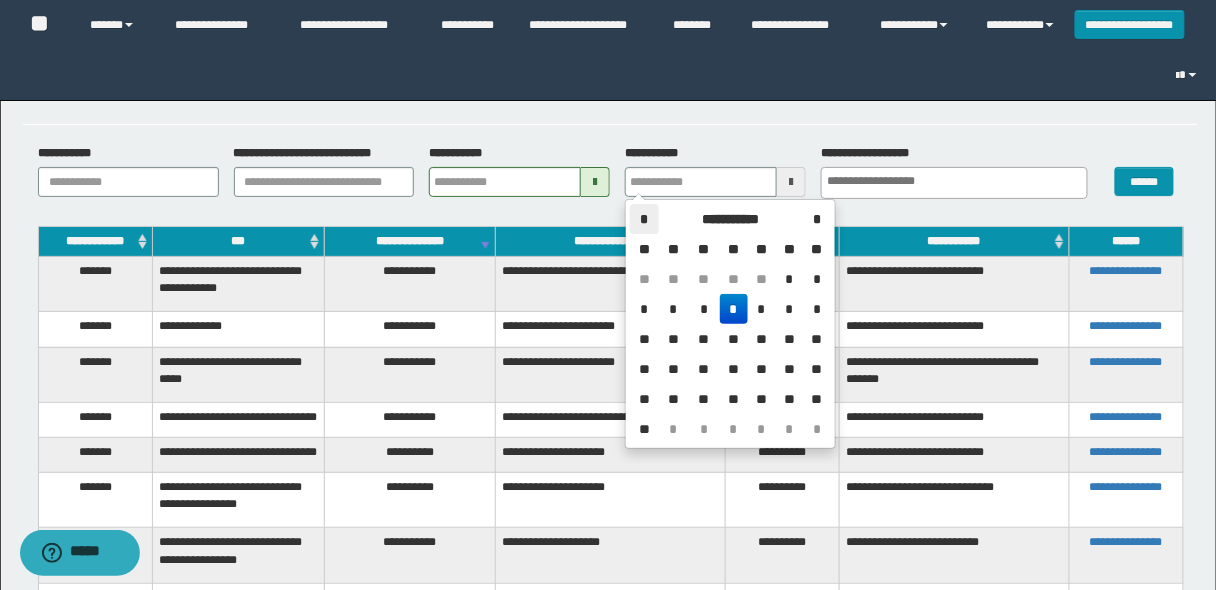 click on "*" at bounding box center (644, 219) 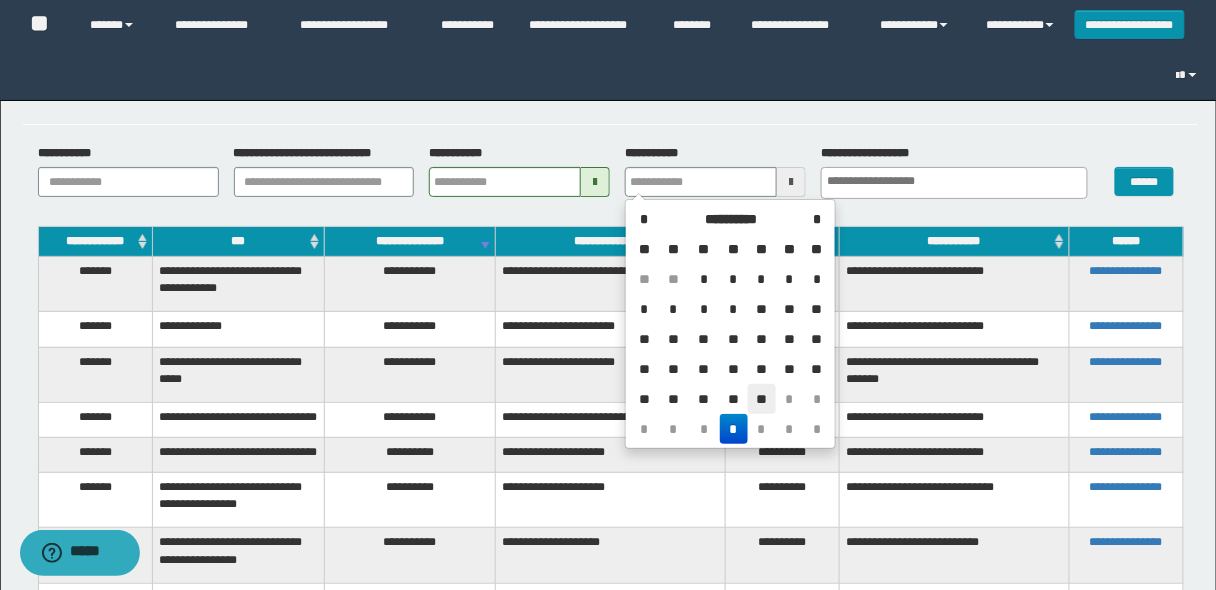 click on "**" at bounding box center [762, 399] 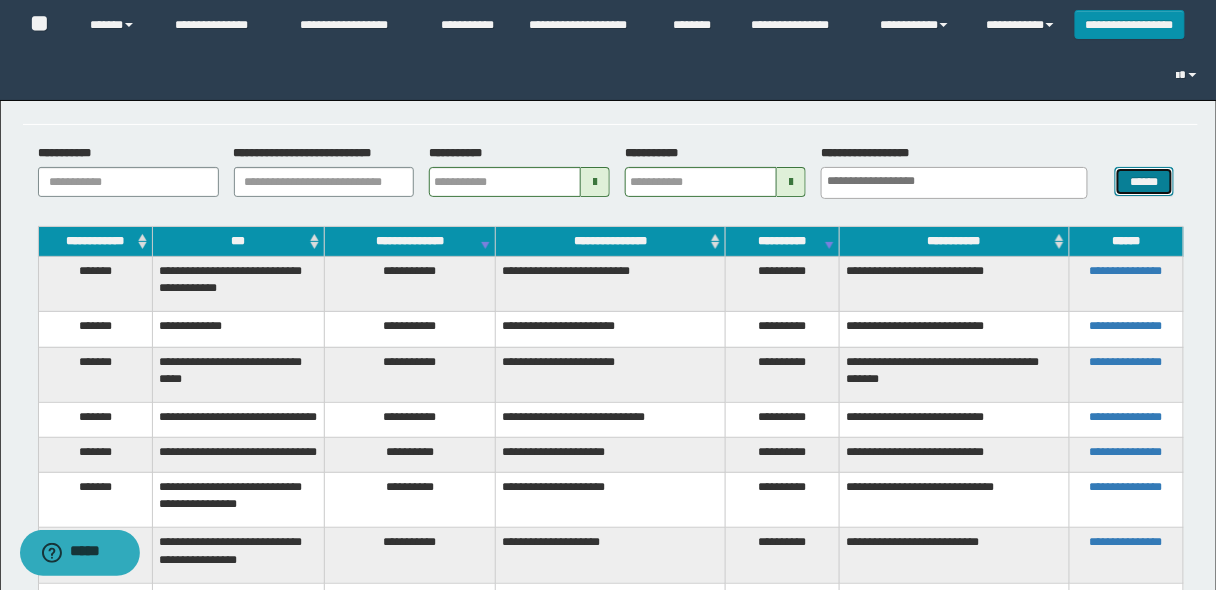 click on "******" at bounding box center [1144, 181] 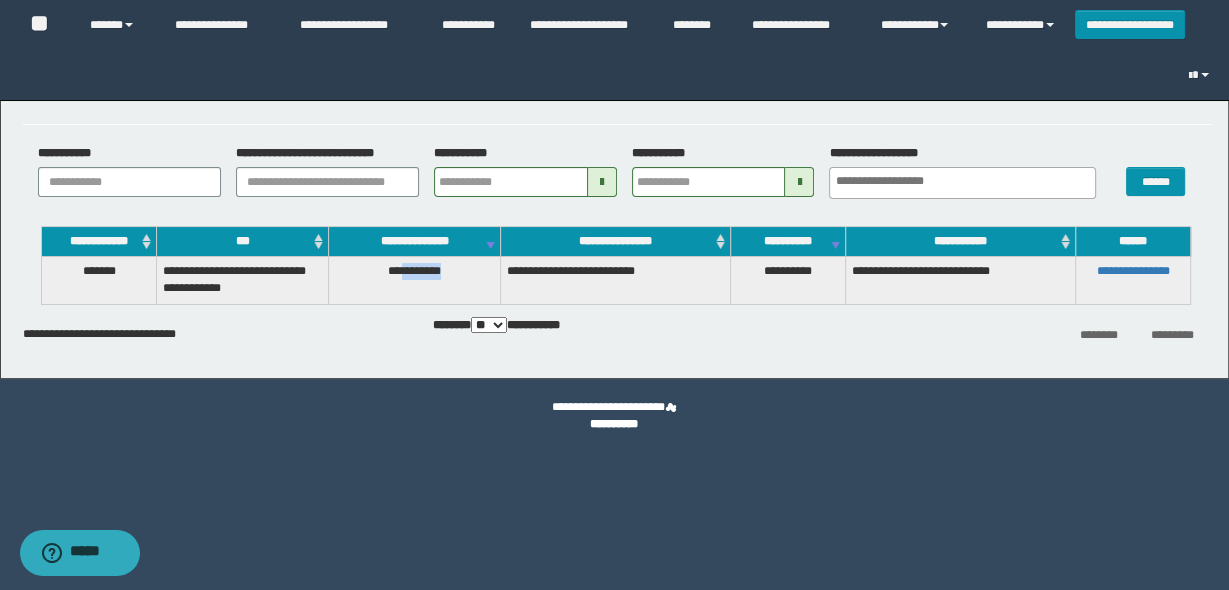 drag, startPoint x: 459, startPoint y: 272, endPoint x: 399, endPoint y: 269, distance: 60.074955 